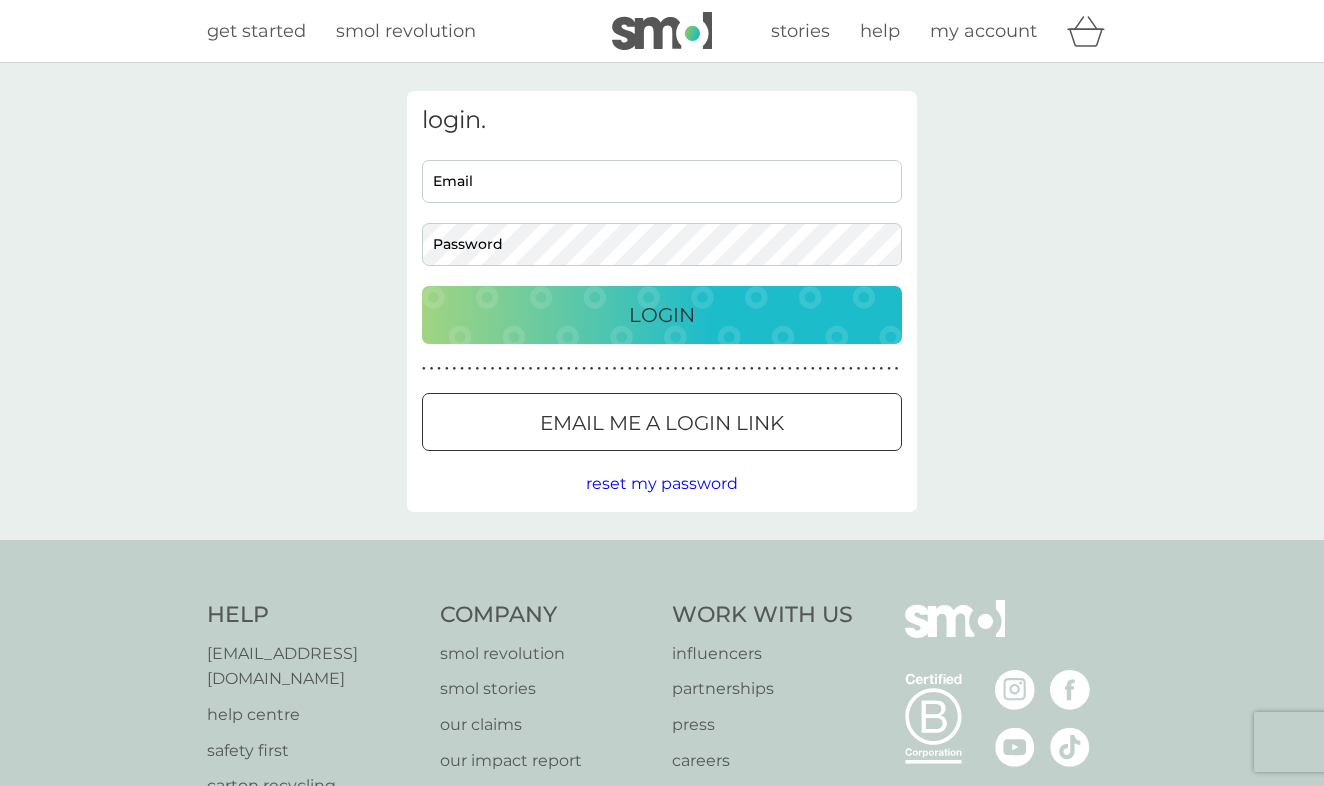 scroll, scrollTop: 0, scrollLeft: 0, axis: both 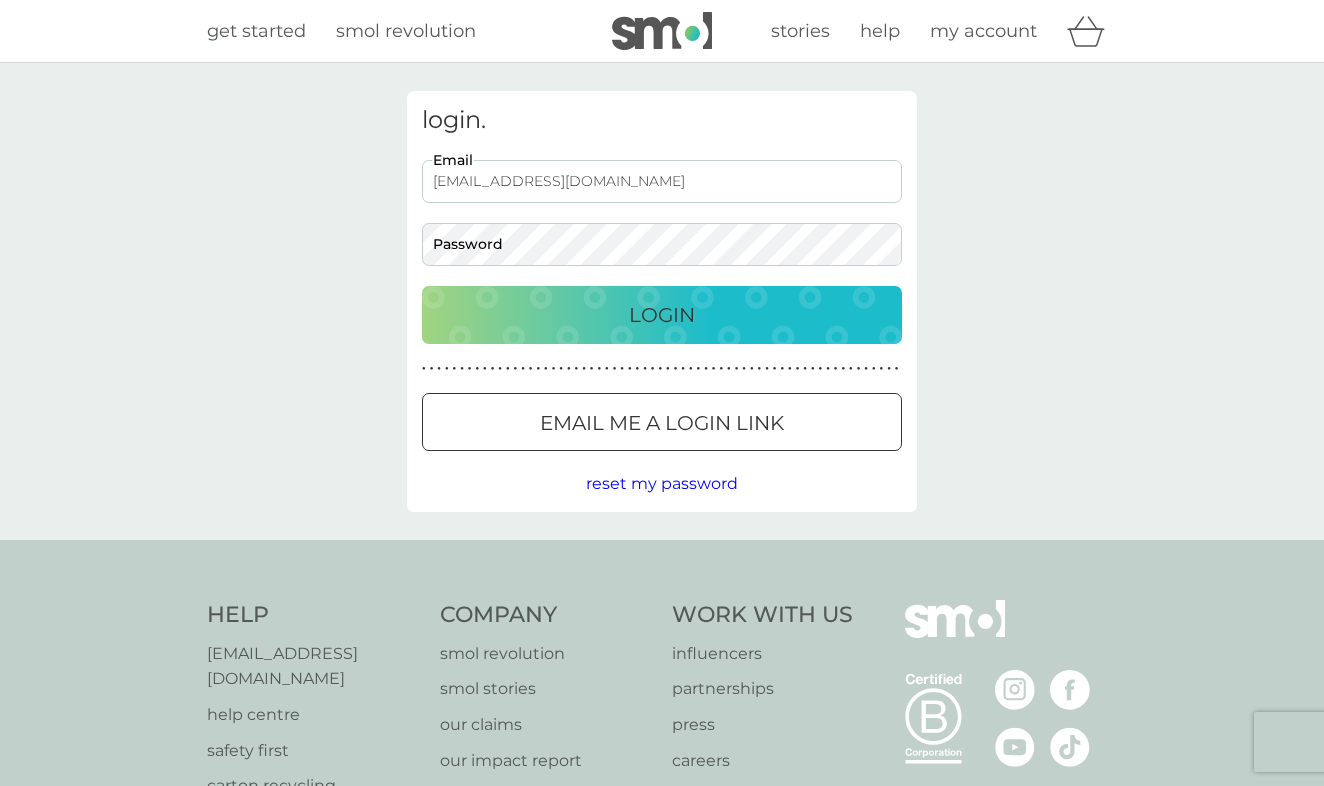 type on "jcchaparro9@gmail.com" 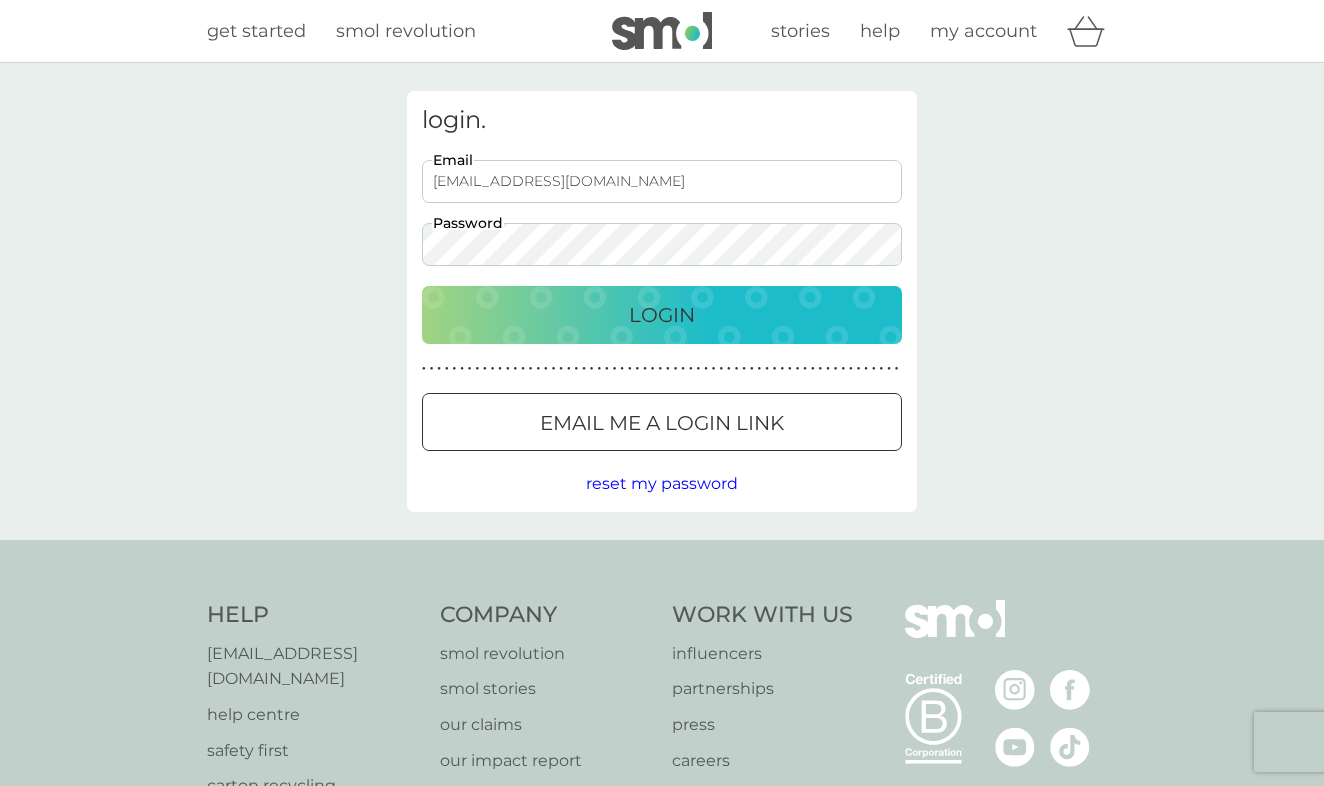 click on "Login" at bounding box center (662, 315) 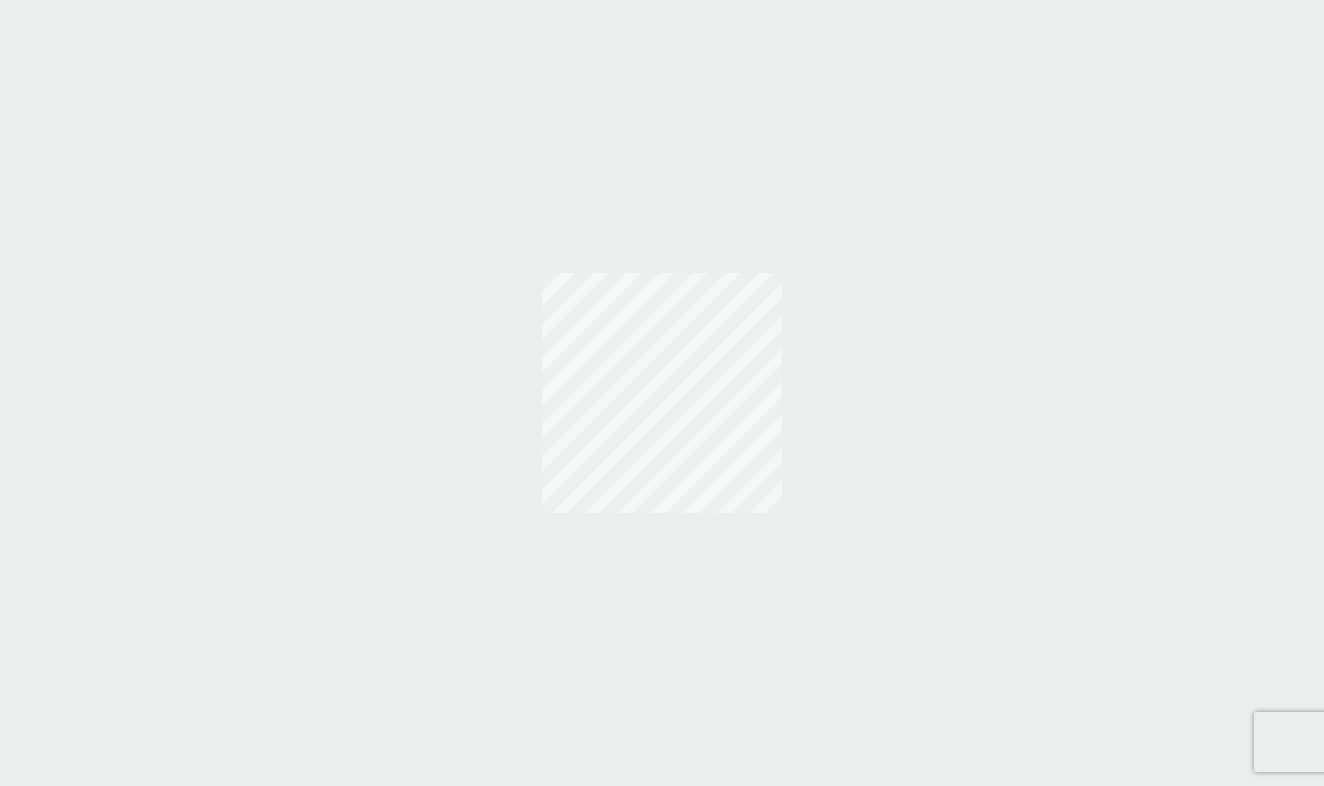 scroll, scrollTop: 0, scrollLeft: 0, axis: both 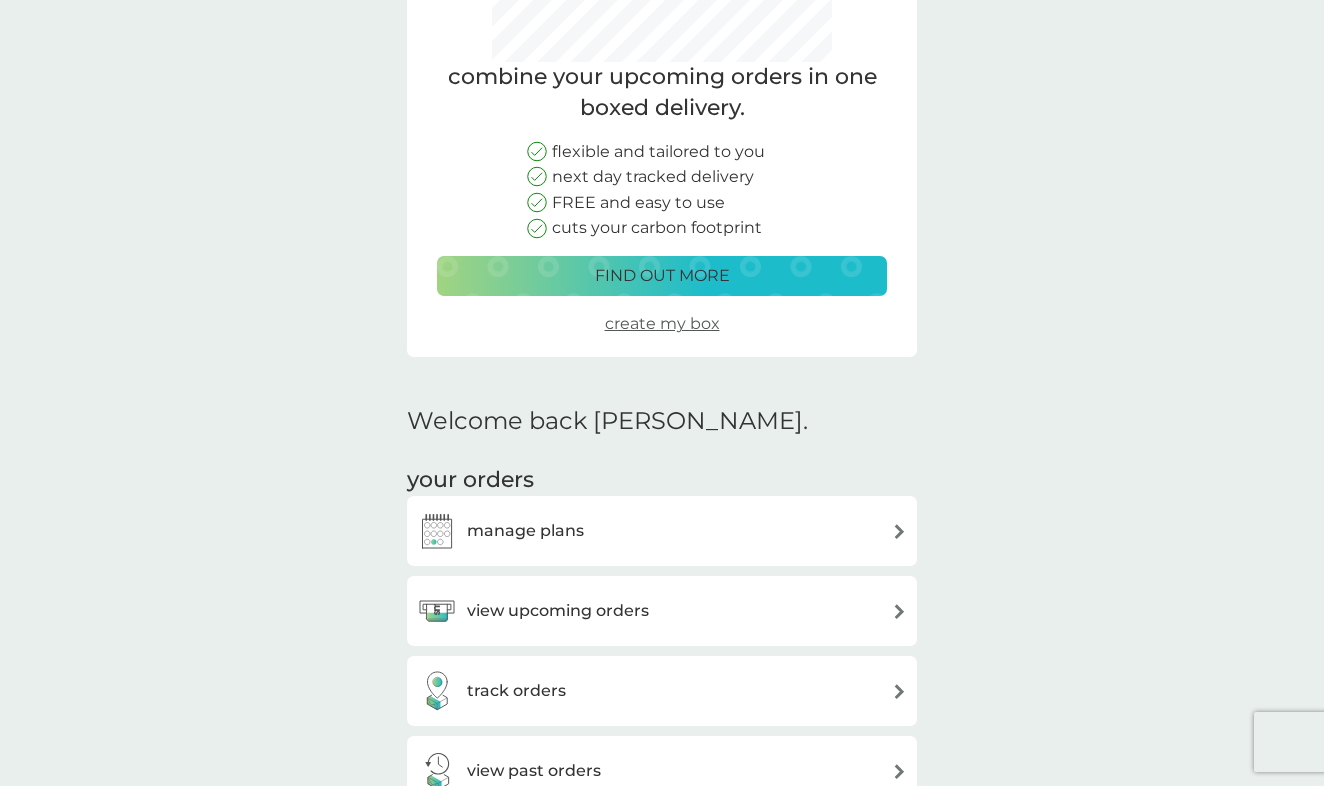 click on "view upcoming orders" at bounding box center [533, 611] 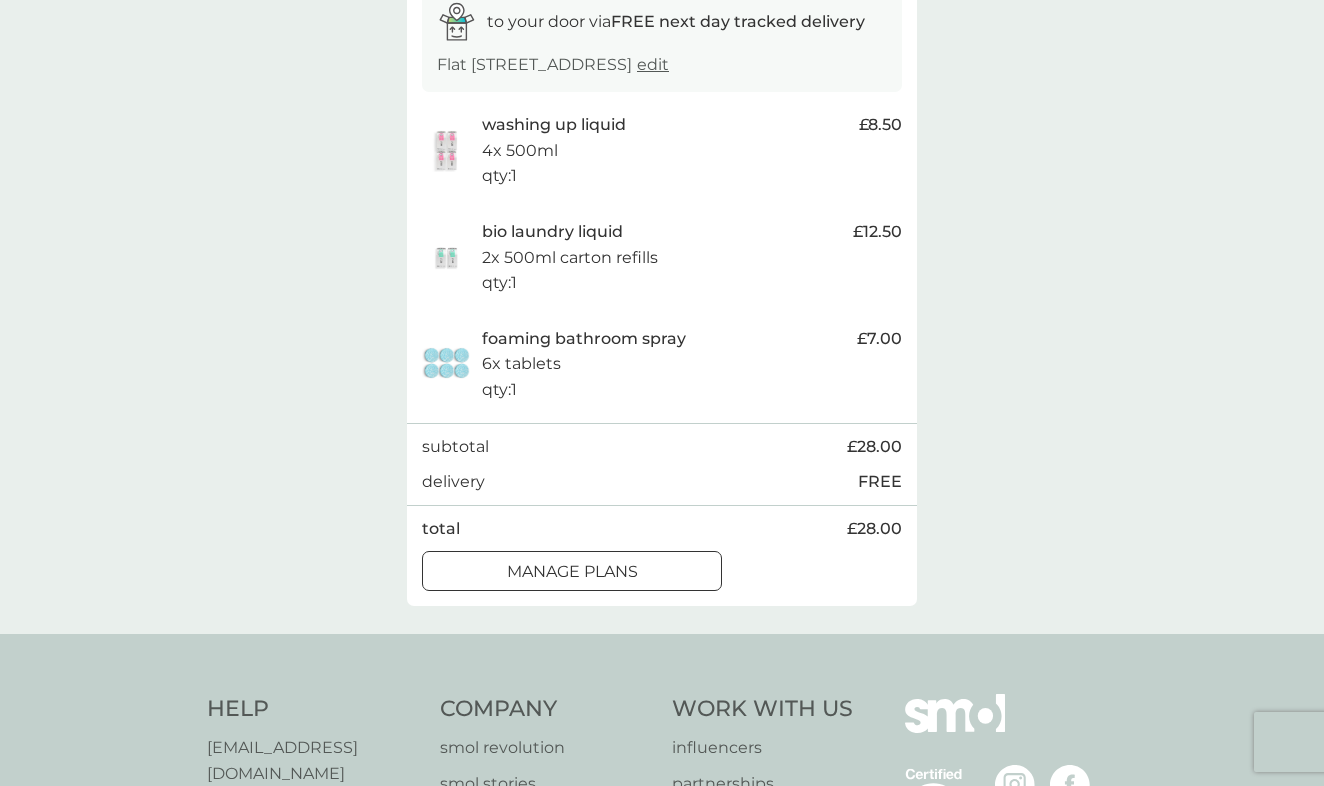scroll, scrollTop: 375, scrollLeft: 0, axis: vertical 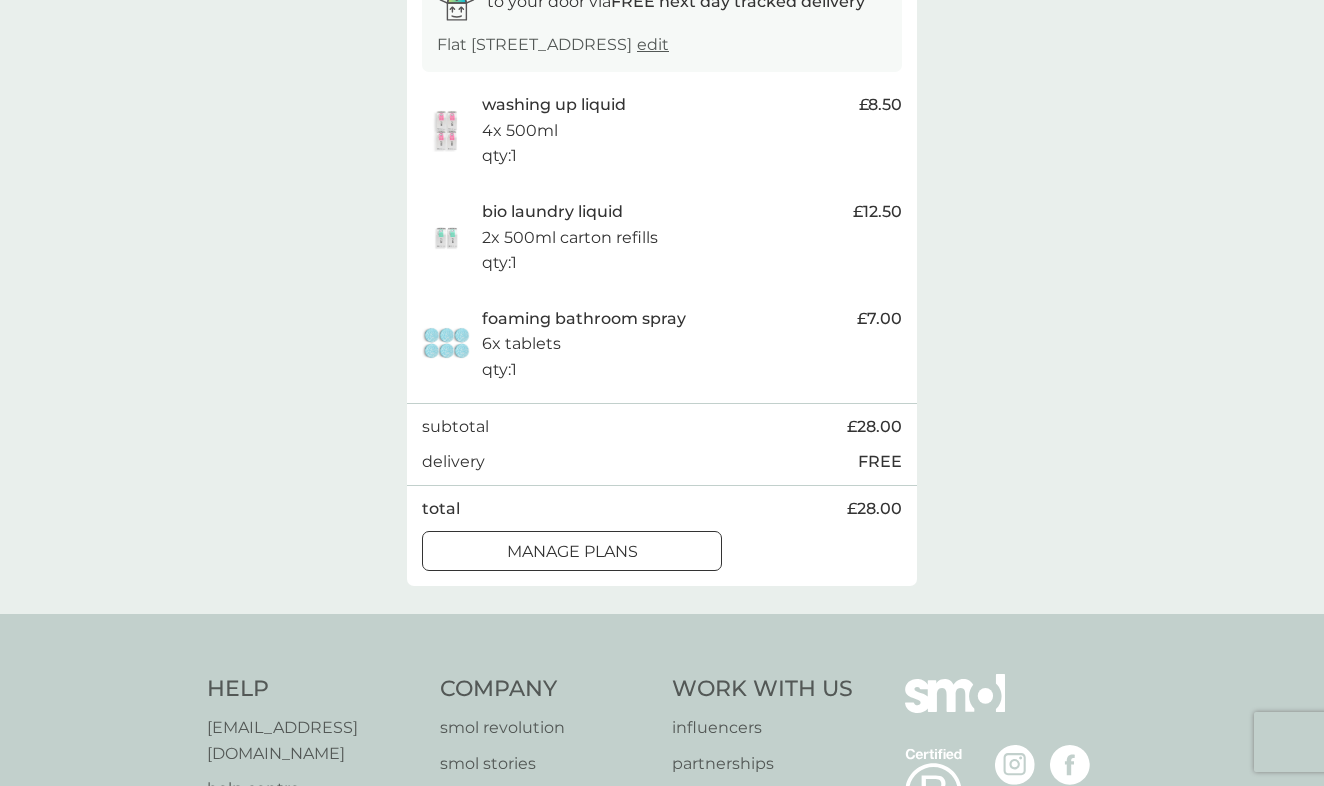 click on "manage plans" at bounding box center [572, 552] 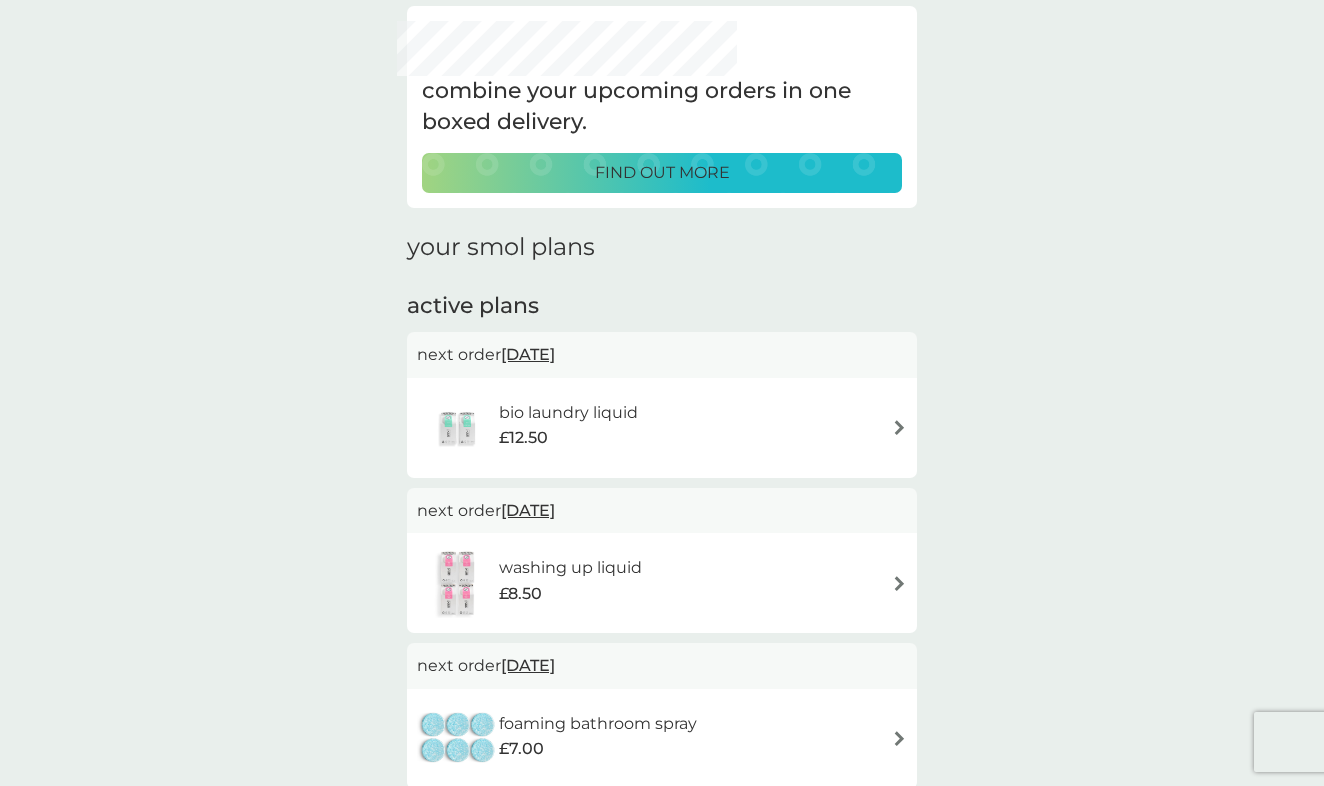 scroll, scrollTop: 84, scrollLeft: 0, axis: vertical 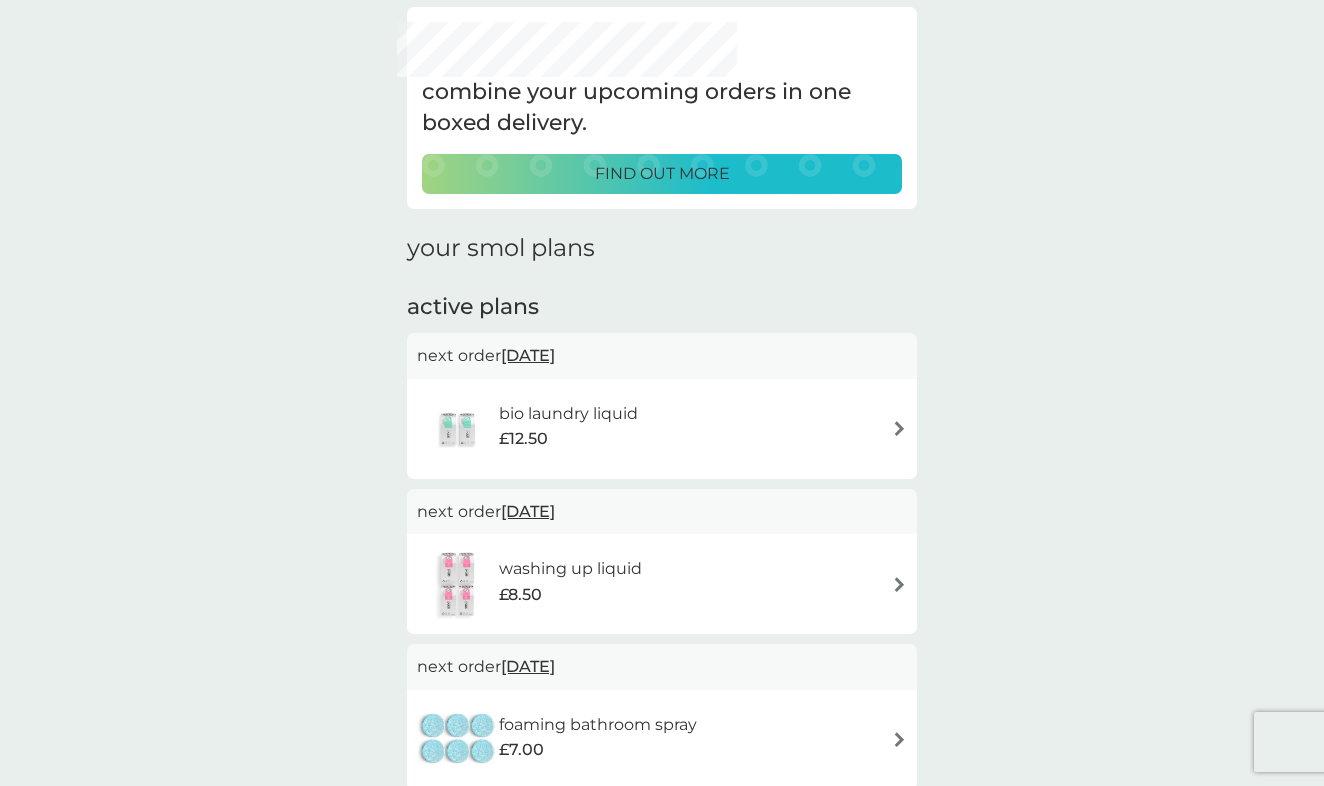 click on "bio laundry liquid" at bounding box center (568, 414) 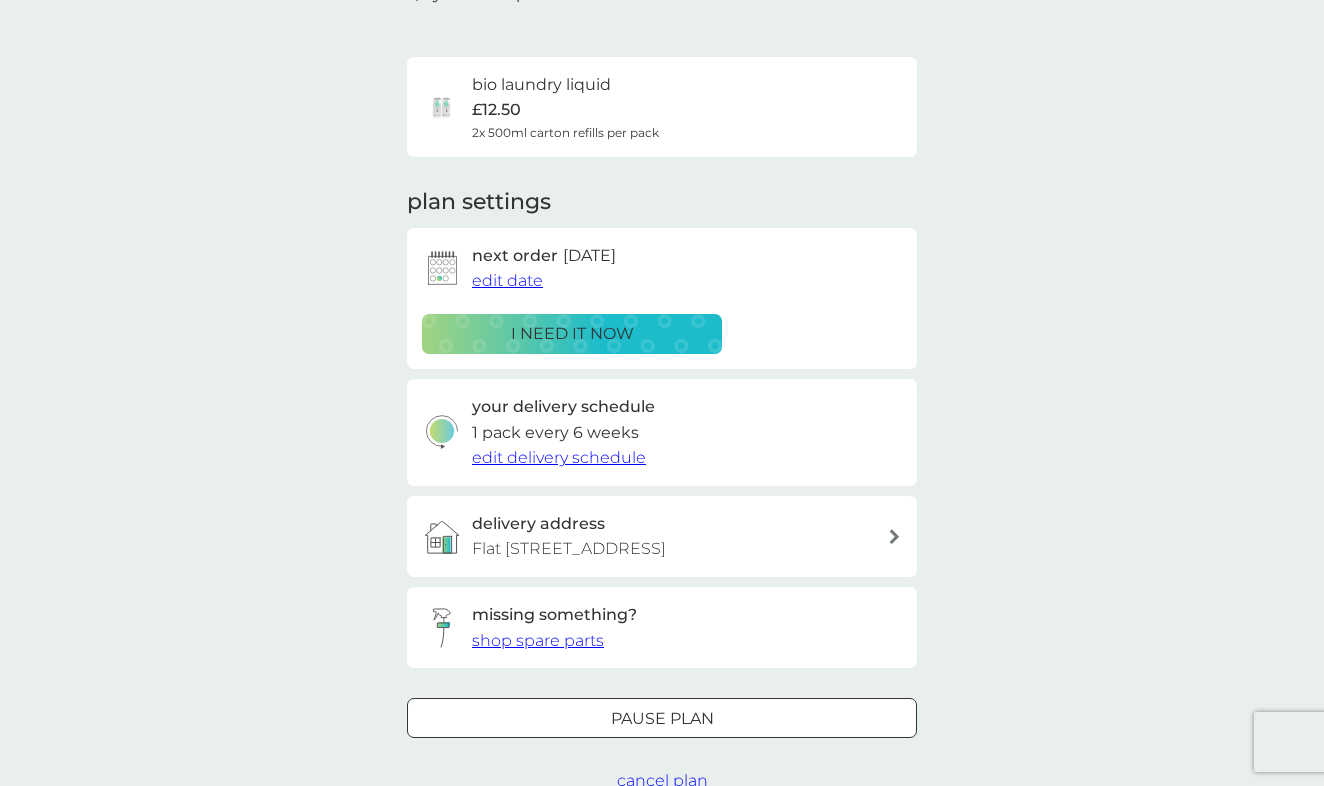 scroll, scrollTop: 153, scrollLeft: 0, axis: vertical 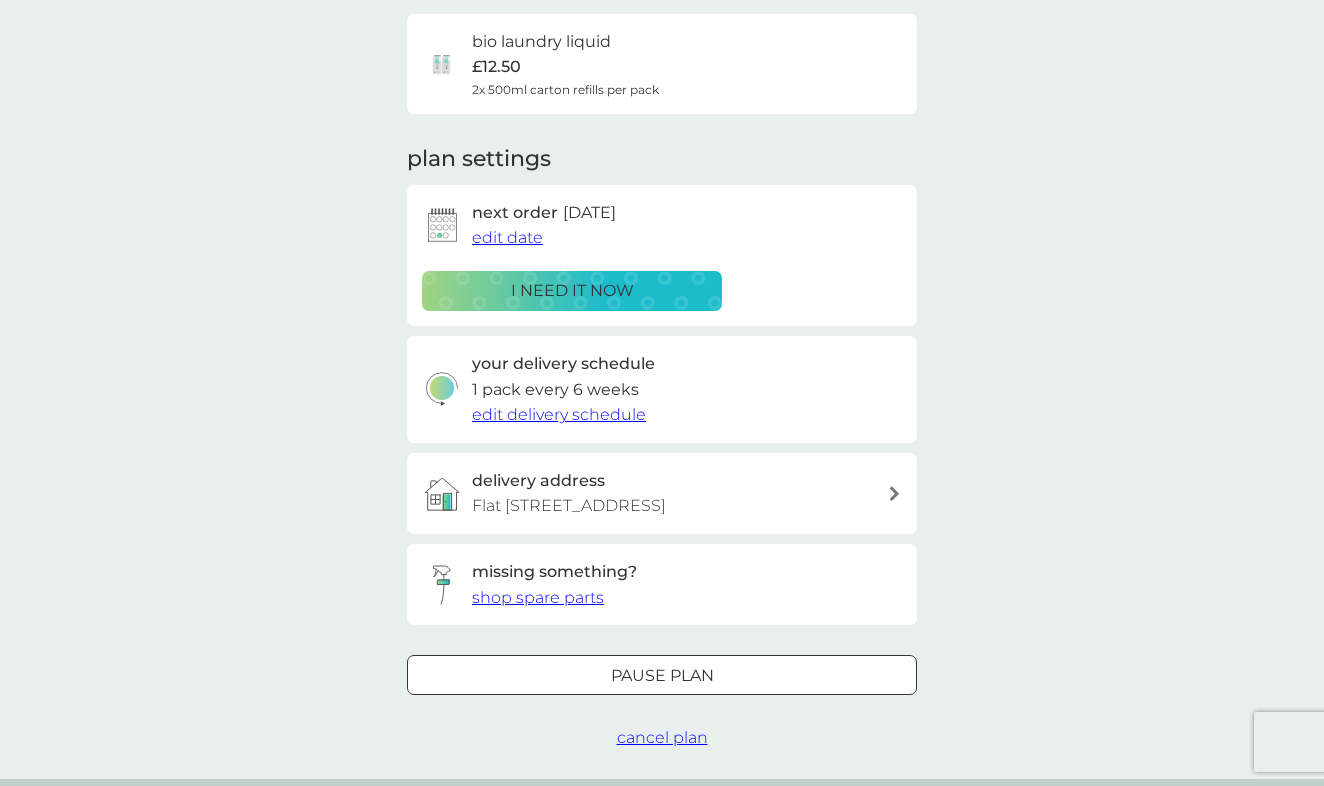 click on "edit date" at bounding box center [507, 237] 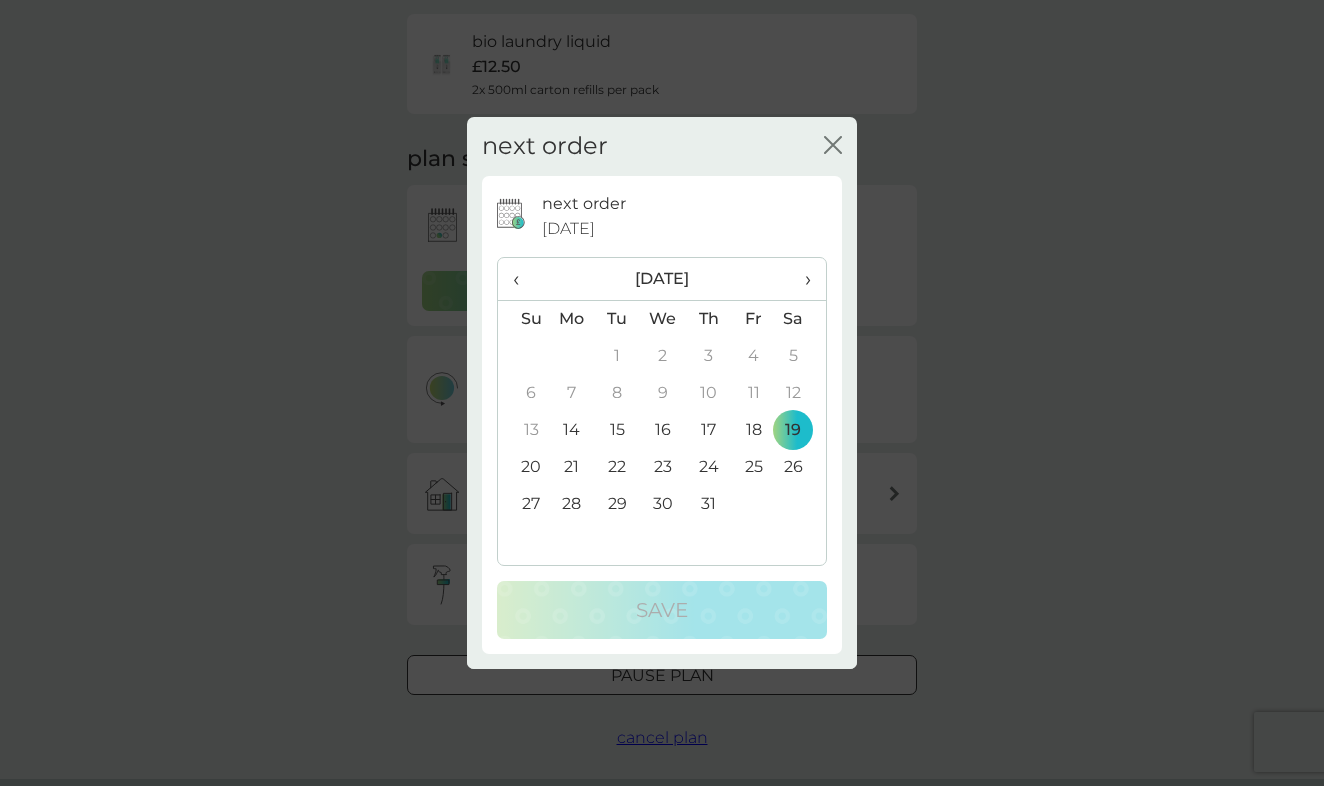 click on "›" at bounding box center [801, 279] 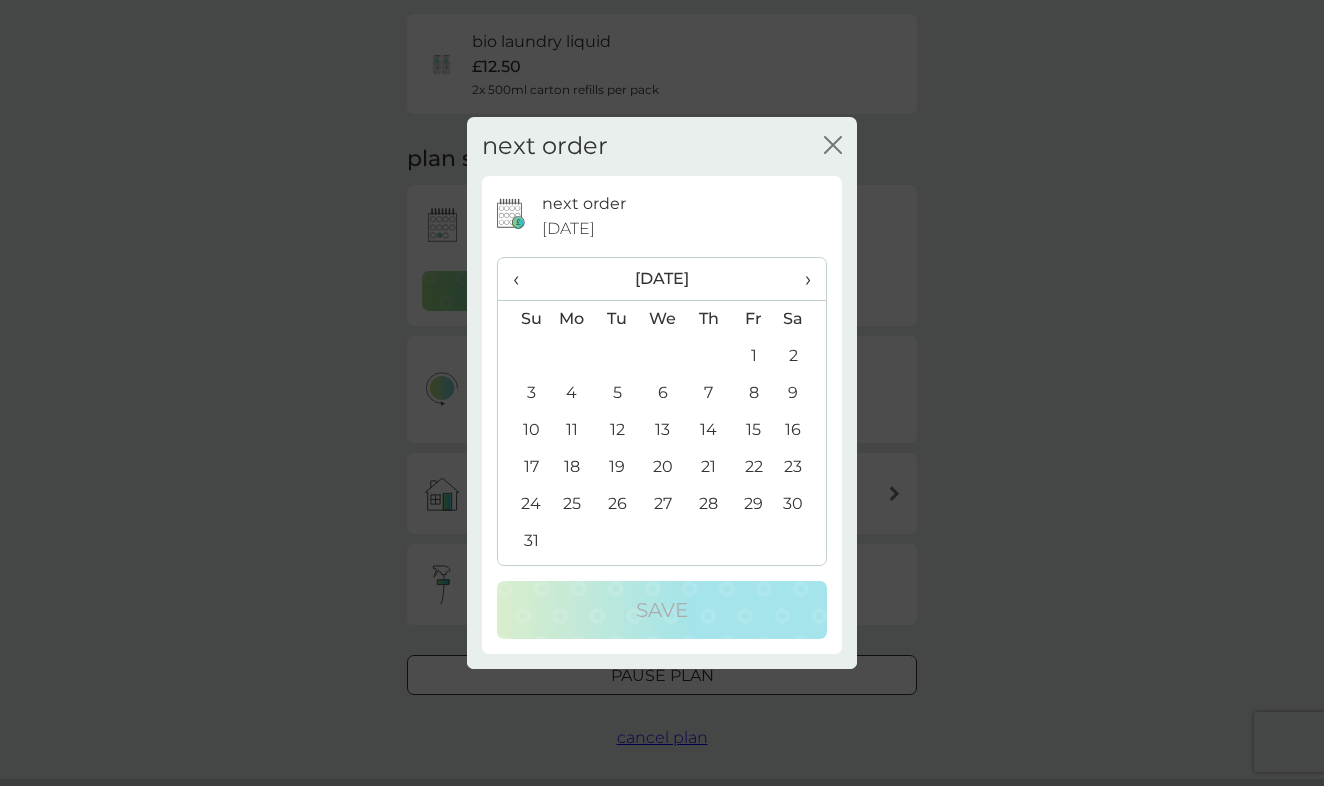 click on "19" at bounding box center [617, 467] 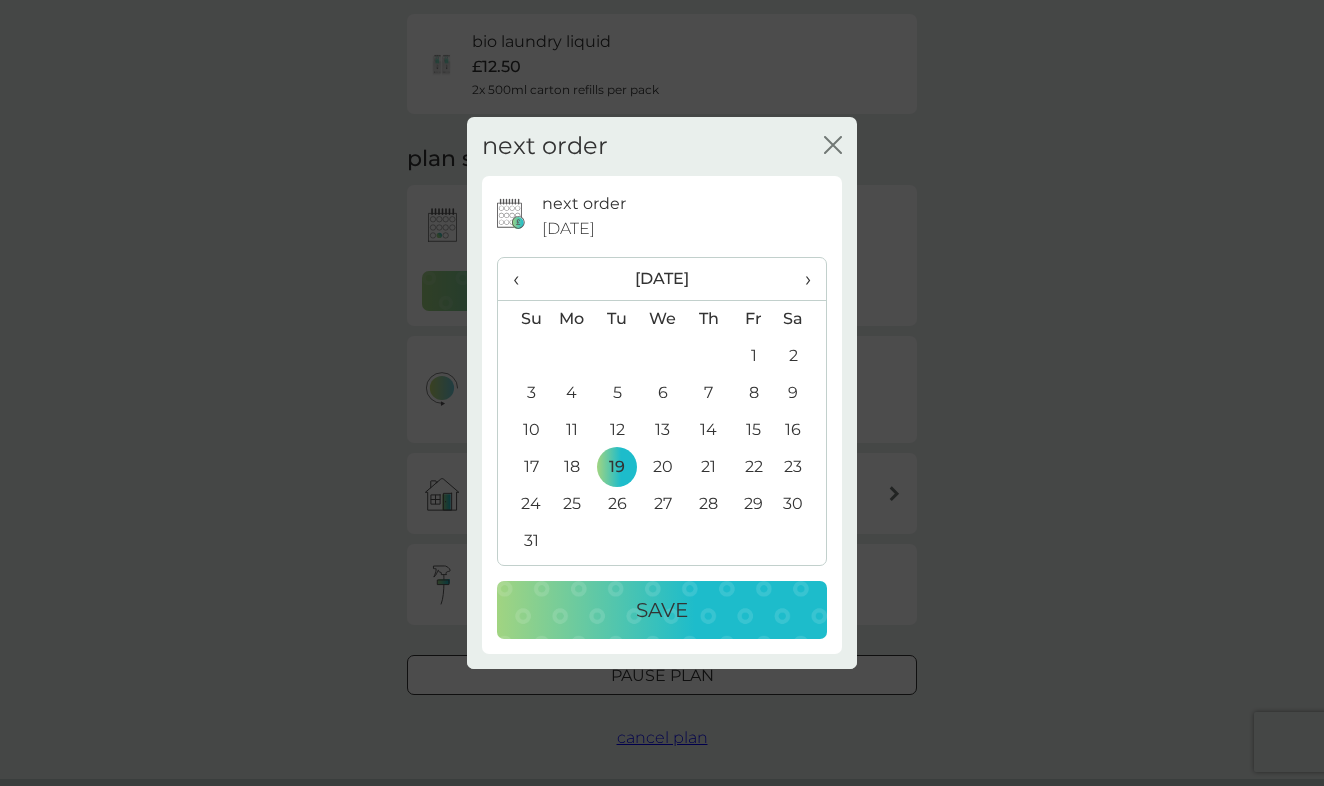 click on "Save" at bounding box center (662, 610) 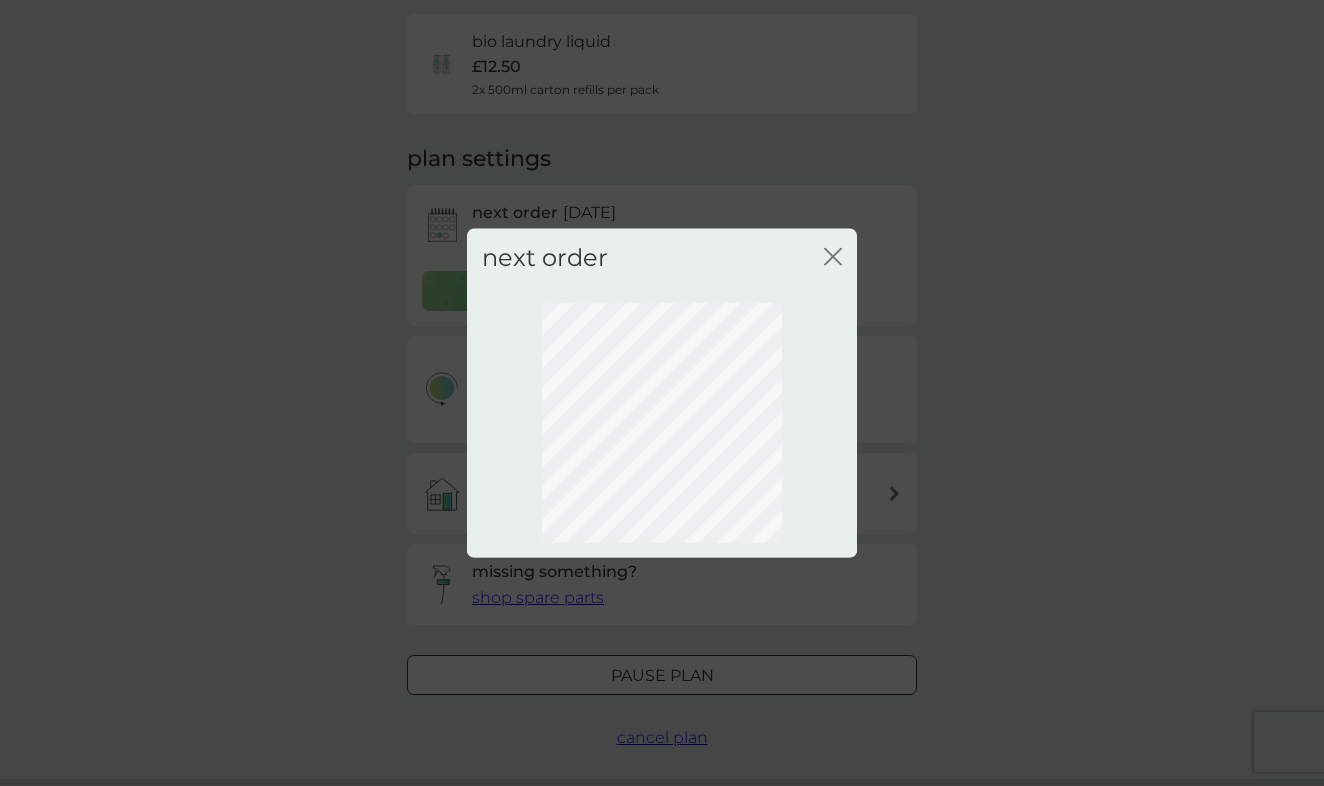 scroll, scrollTop: 51, scrollLeft: 0, axis: vertical 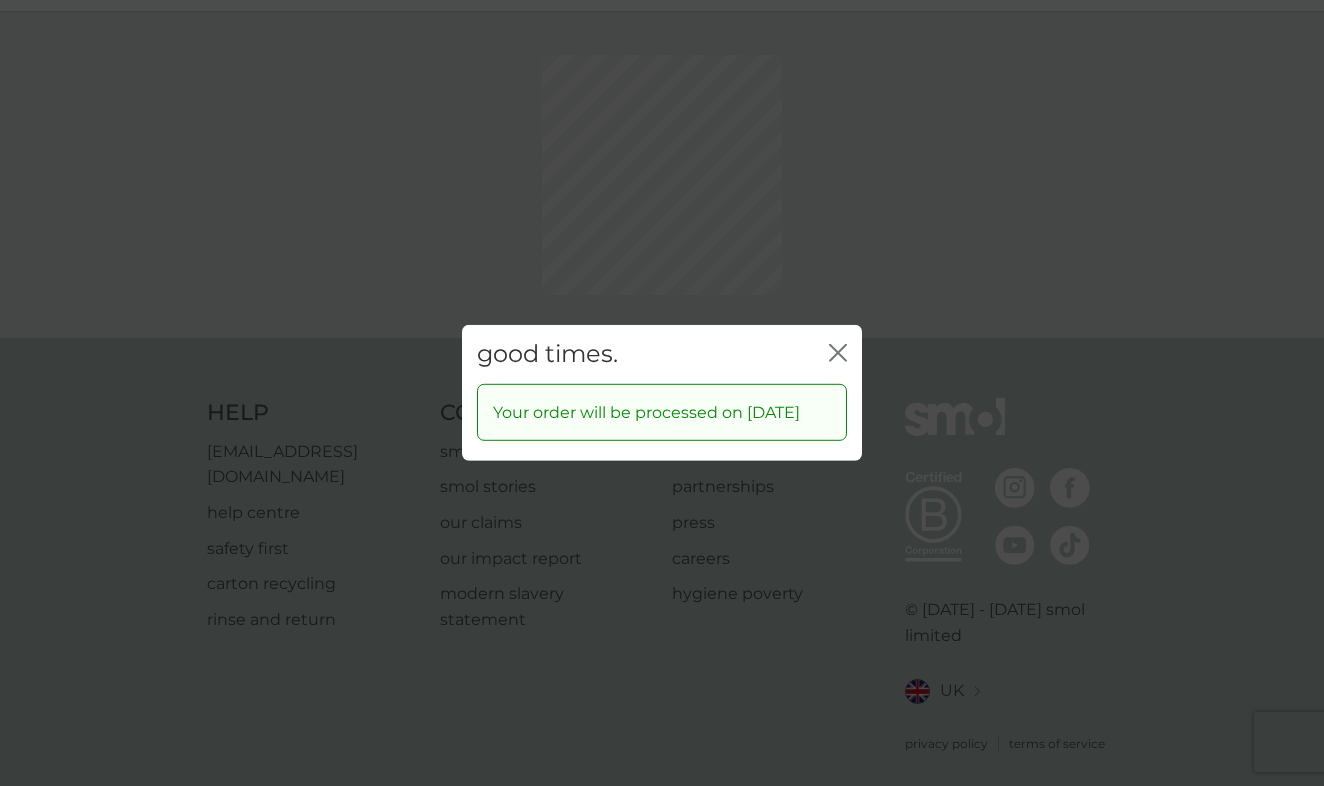 click on "good times. close Your order will be processed on [DATE]" at bounding box center [662, 393] 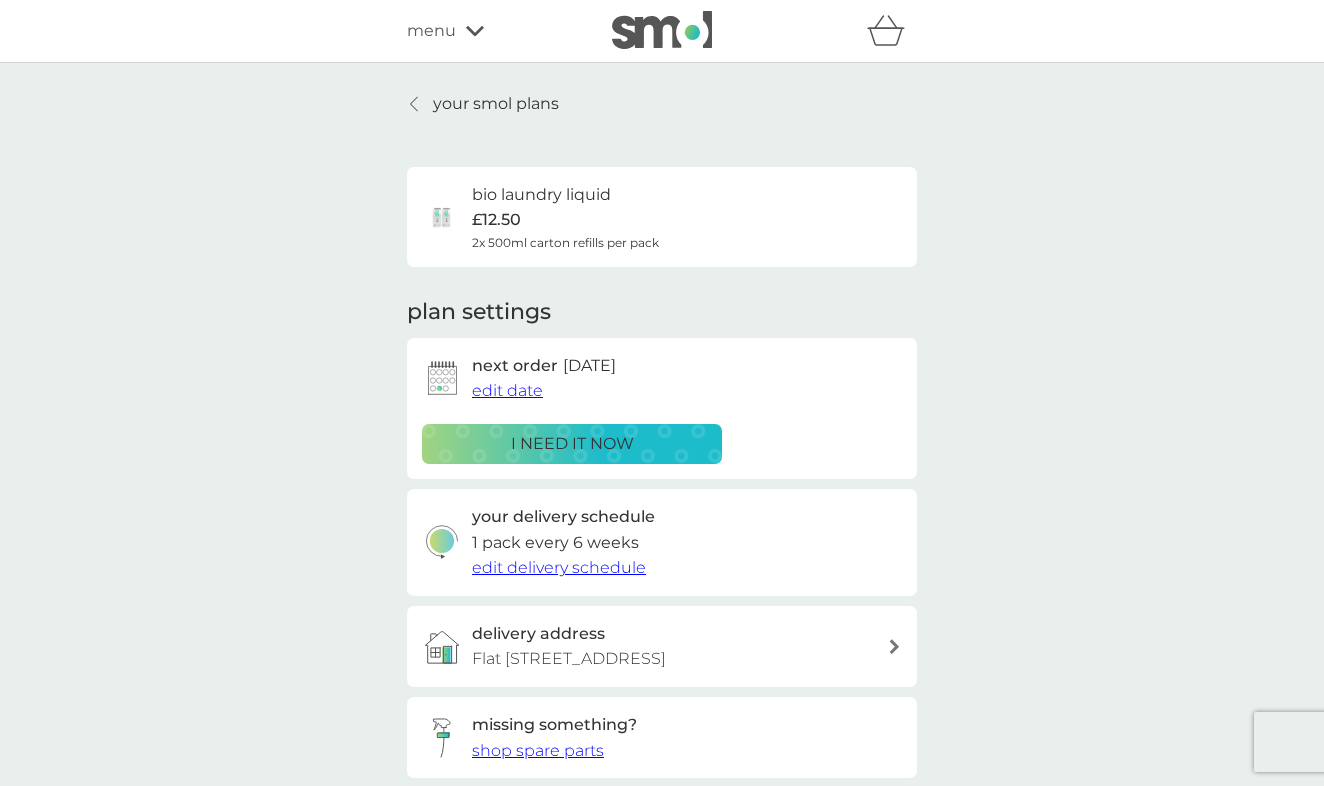 scroll, scrollTop: 0, scrollLeft: 0, axis: both 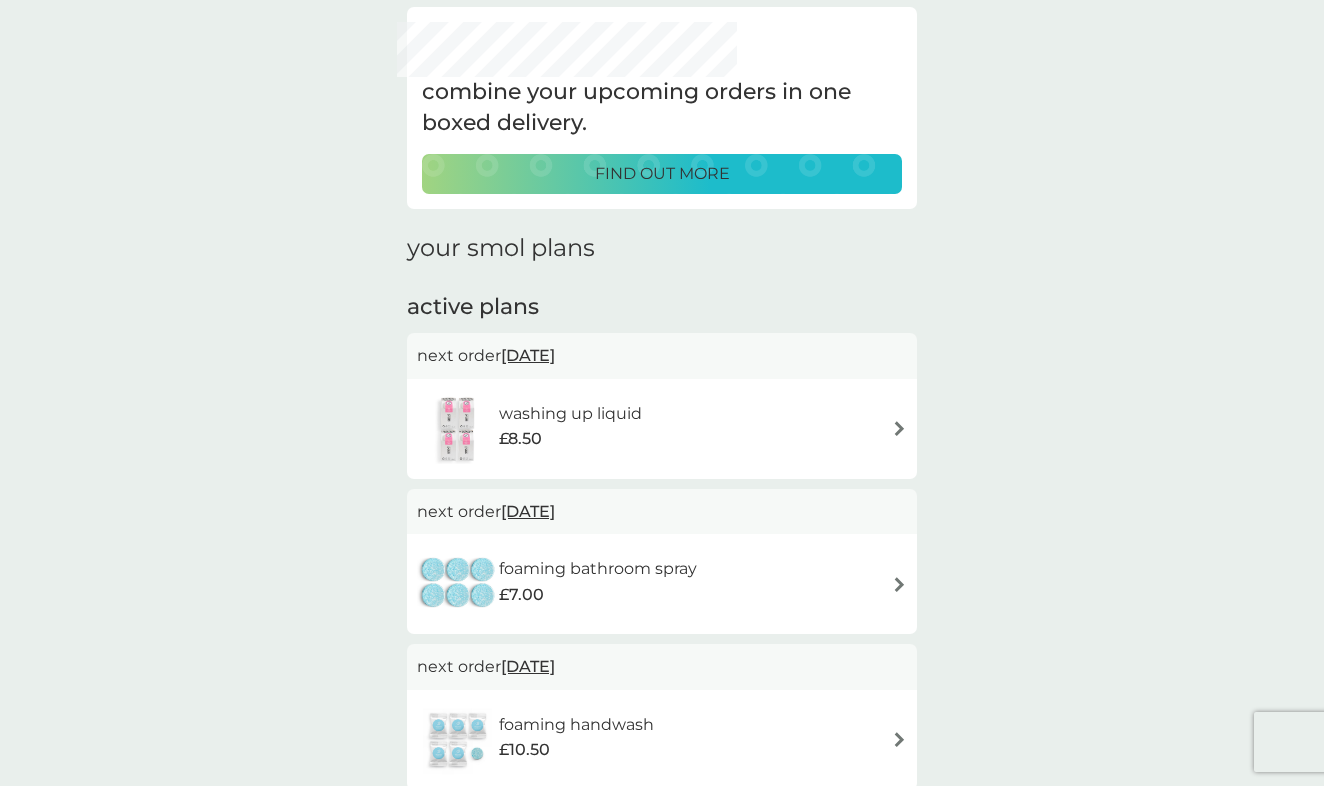 click on "washing up liquid £8.50" at bounding box center [662, 429] 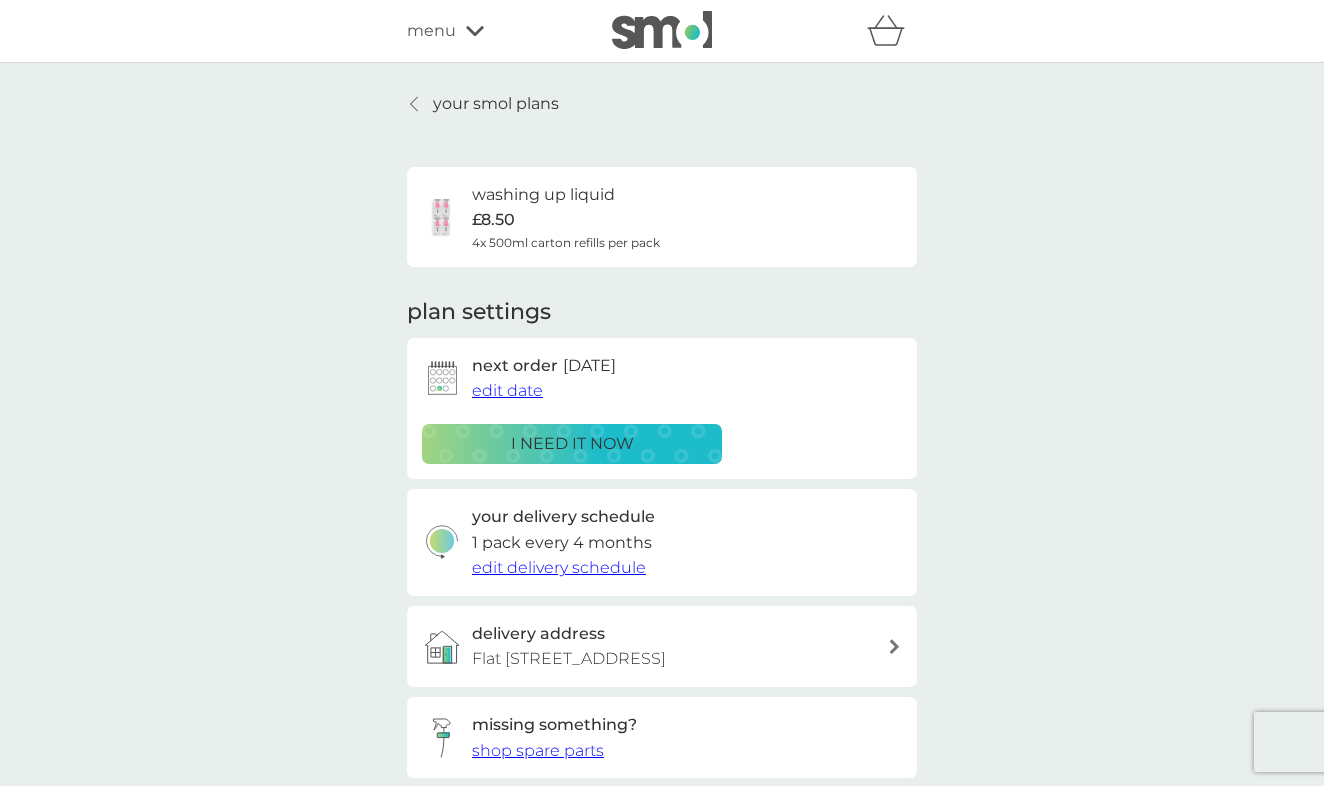 click on "edit date" at bounding box center (507, 390) 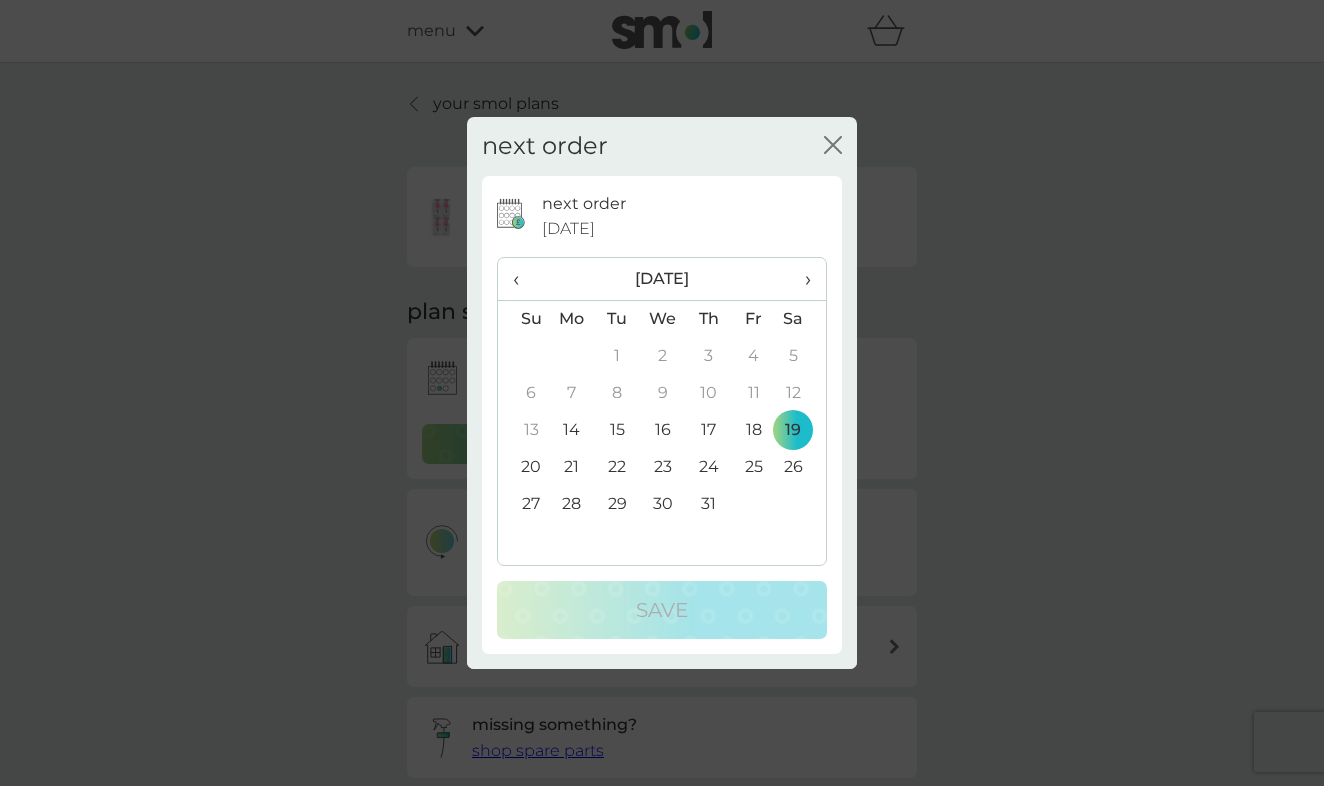 click on "›" at bounding box center (801, 279) 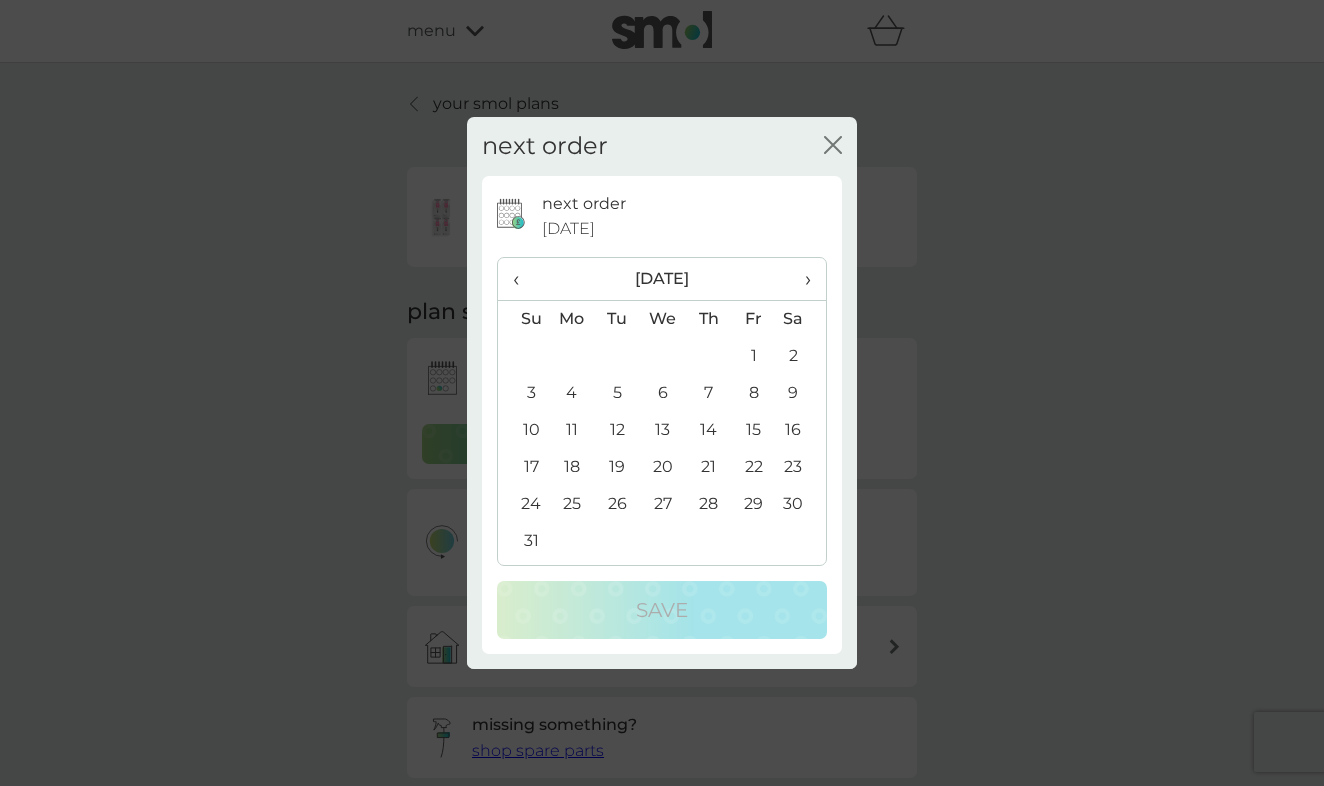 click on "19" at bounding box center [617, 467] 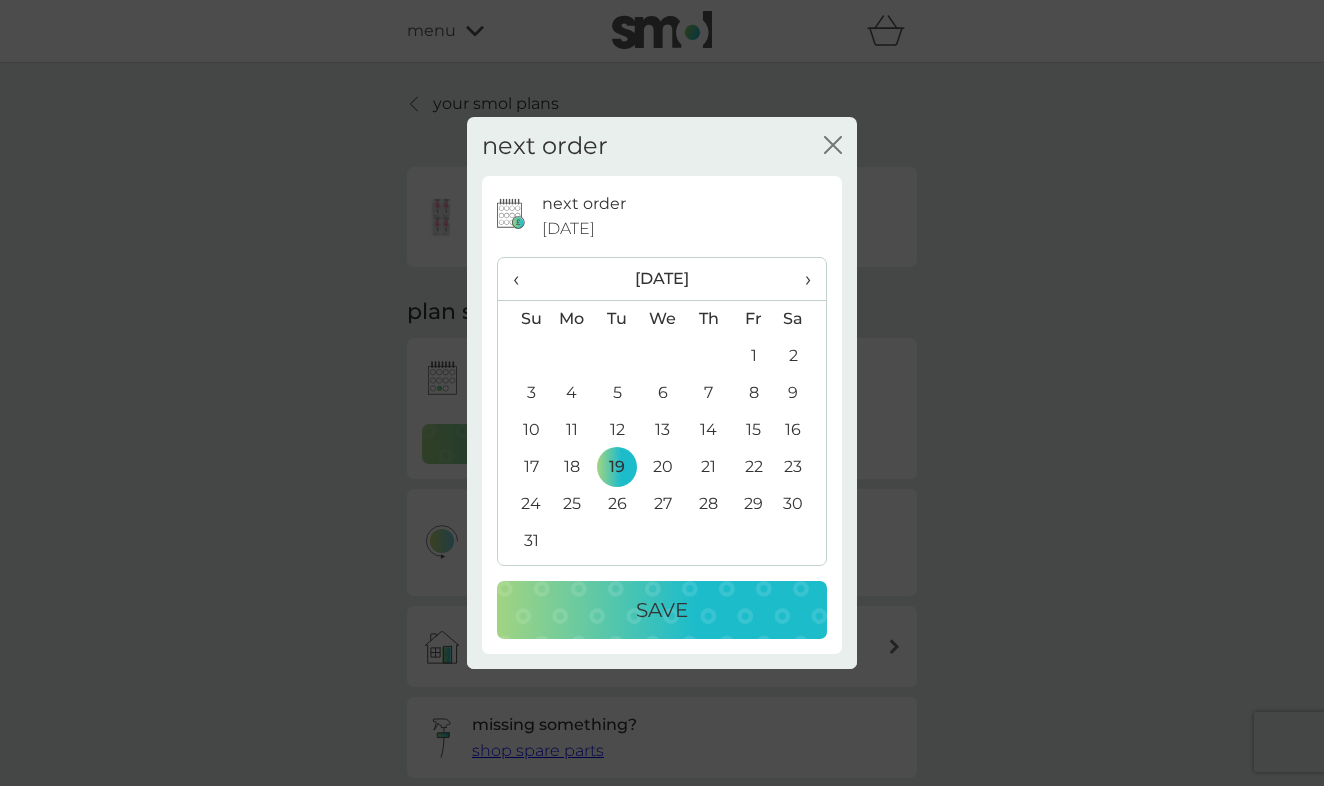 click on "Save" at bounding box center (662, 610) 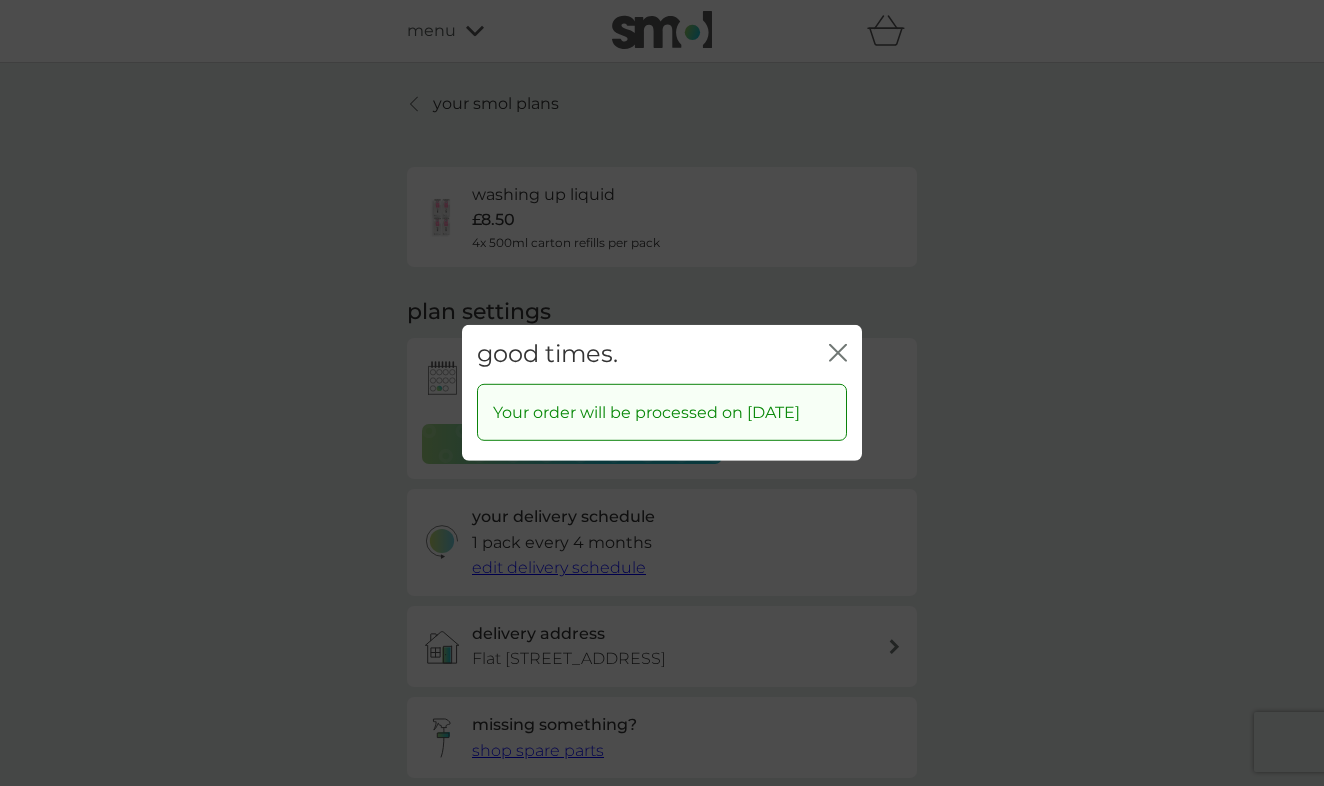 click on "close" at bounding box center (838, 354) 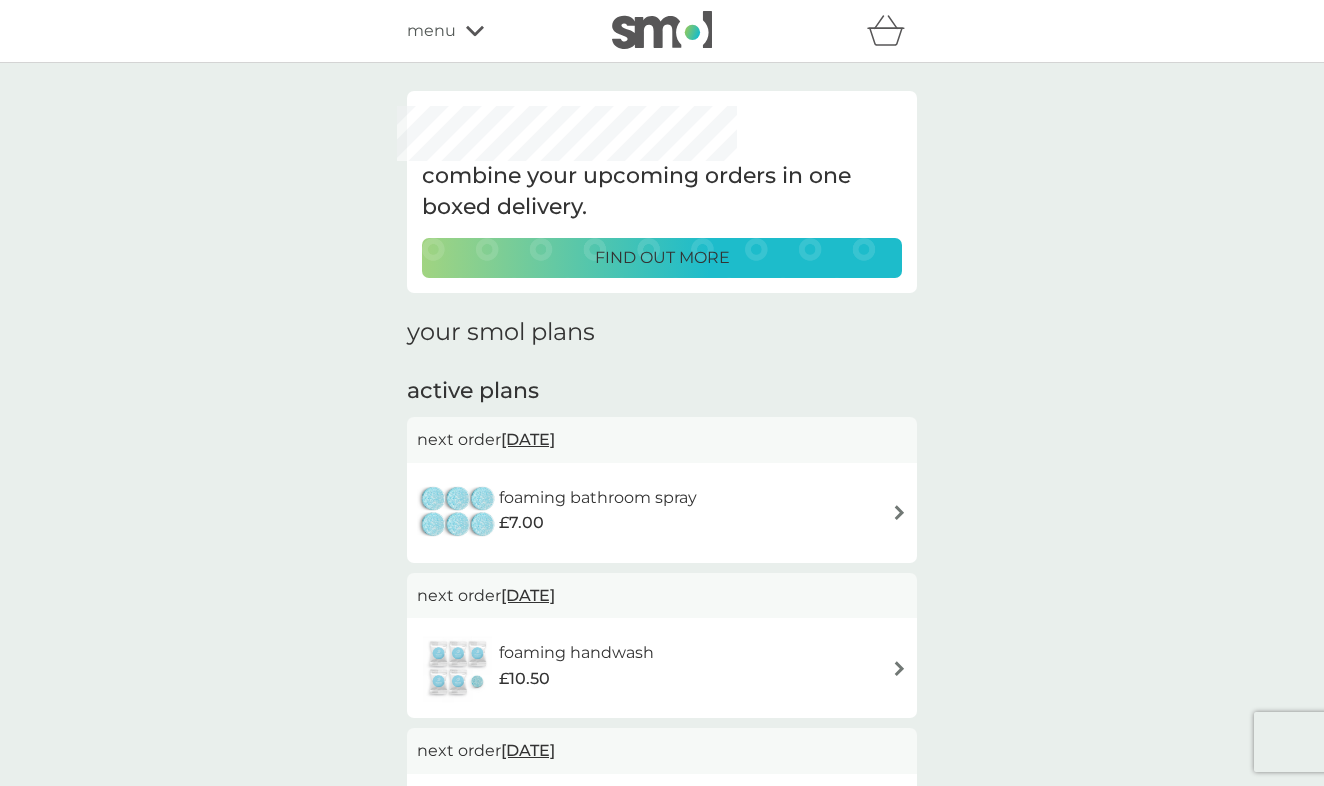 scroll, scrollTop: 84, scrollLeft: 0, axis: vertical 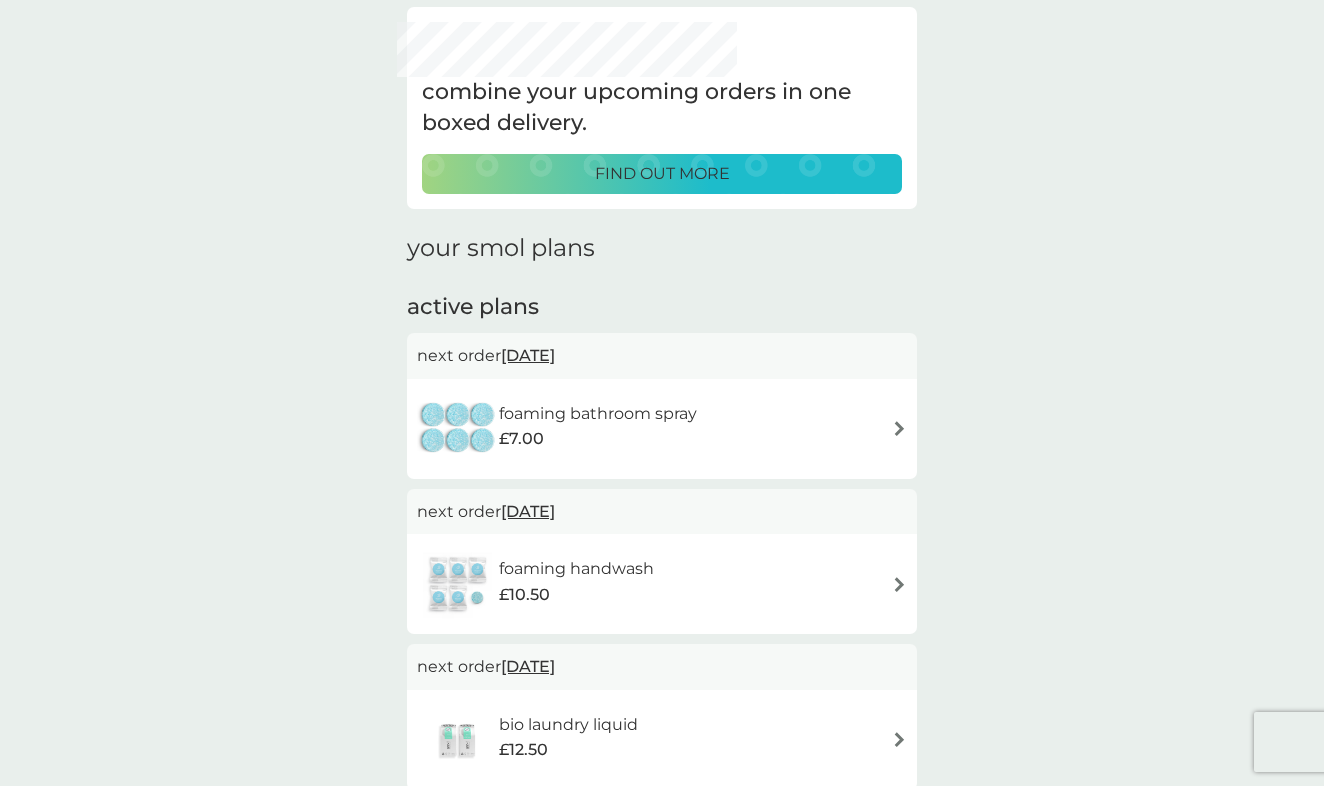 click on "foaming bathroom spray £7.00" at bounding box center [662, 429] 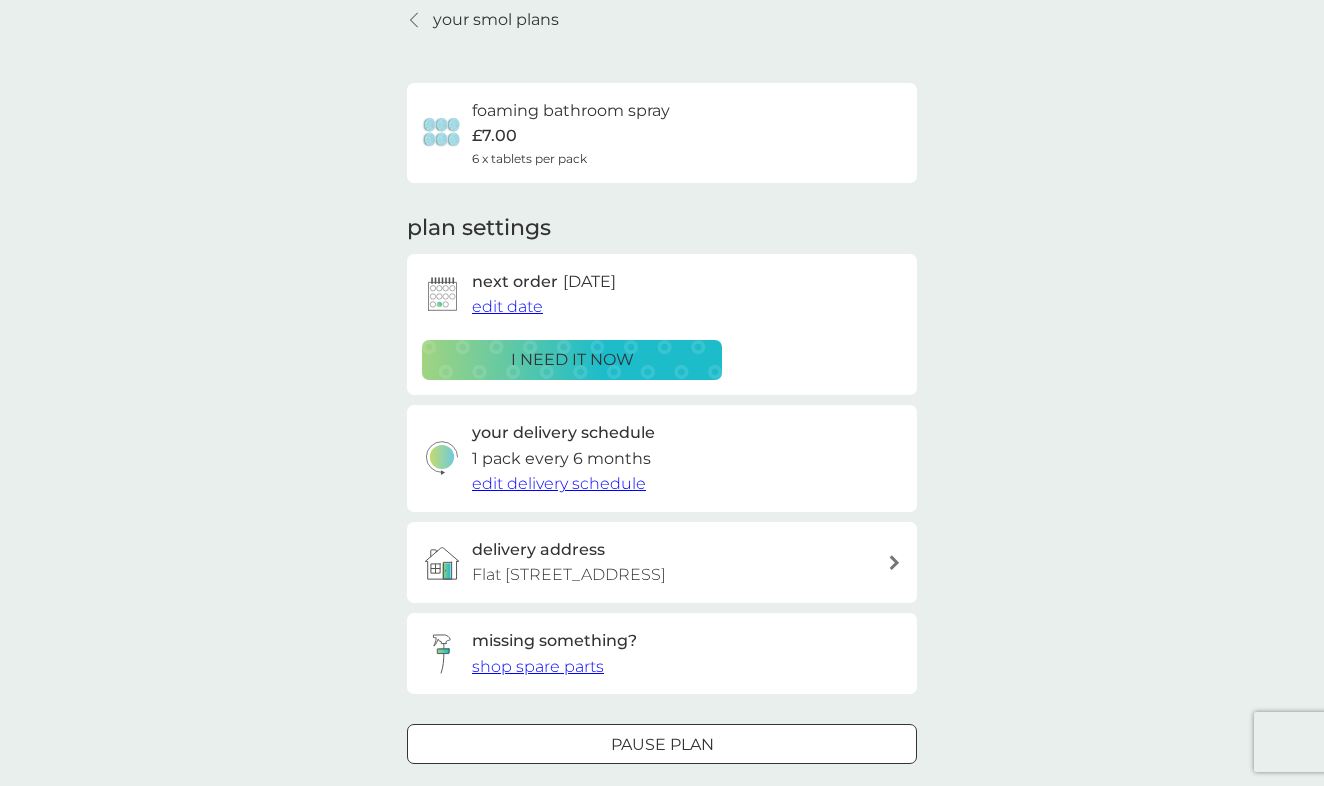 scroll, scrollTop: 0, scrollLeft: 0, axis: both 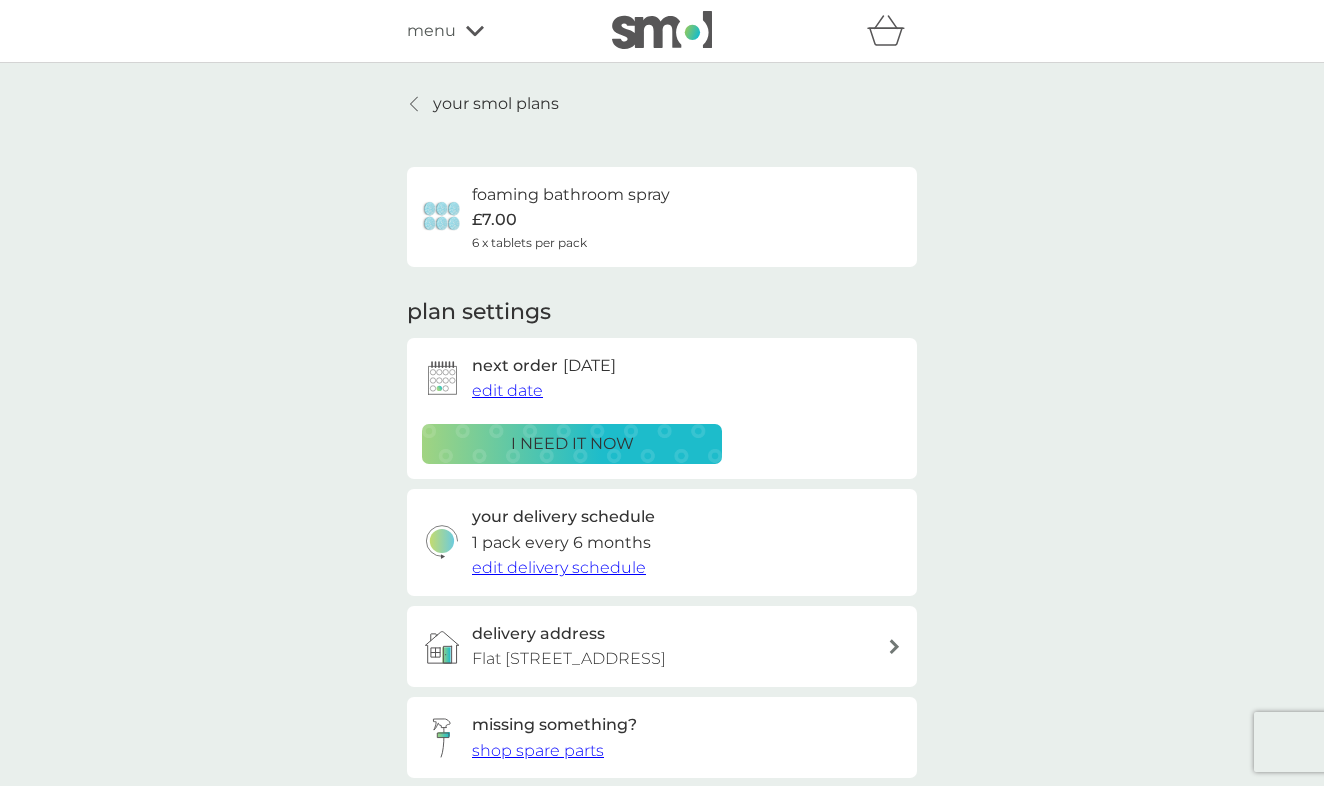 click on "edit date" at bounding box center (507, 390) 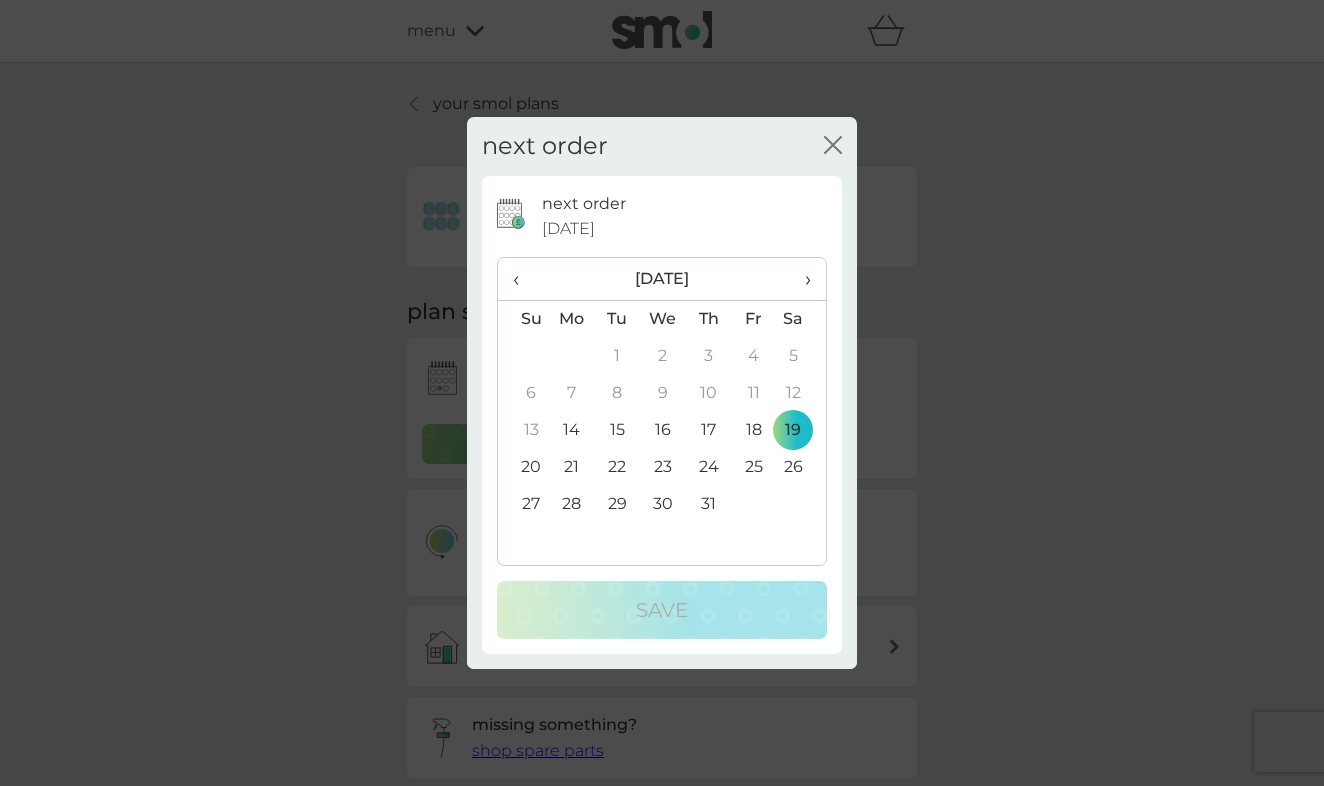 click on "›" at bounding box center [801, 279] 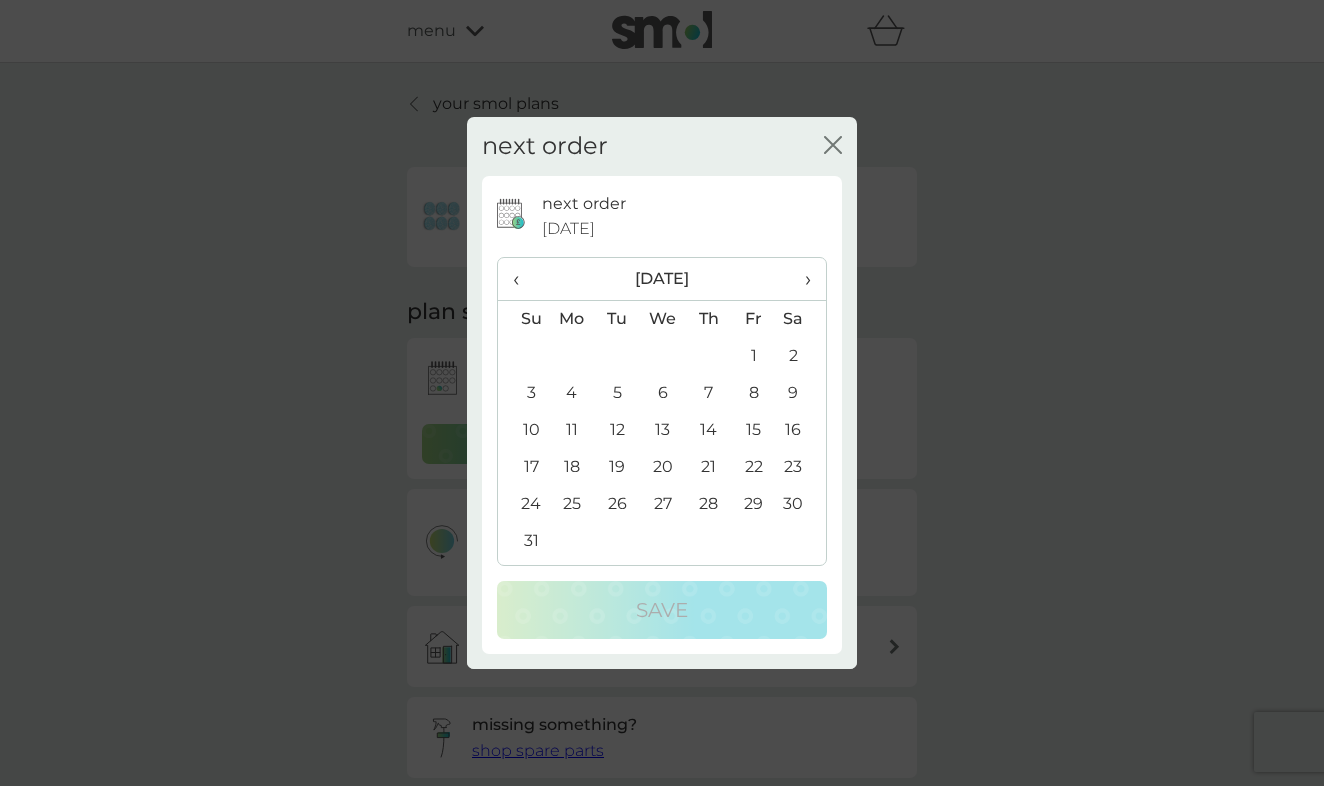 click on "19" at bounding box center (617, 467) 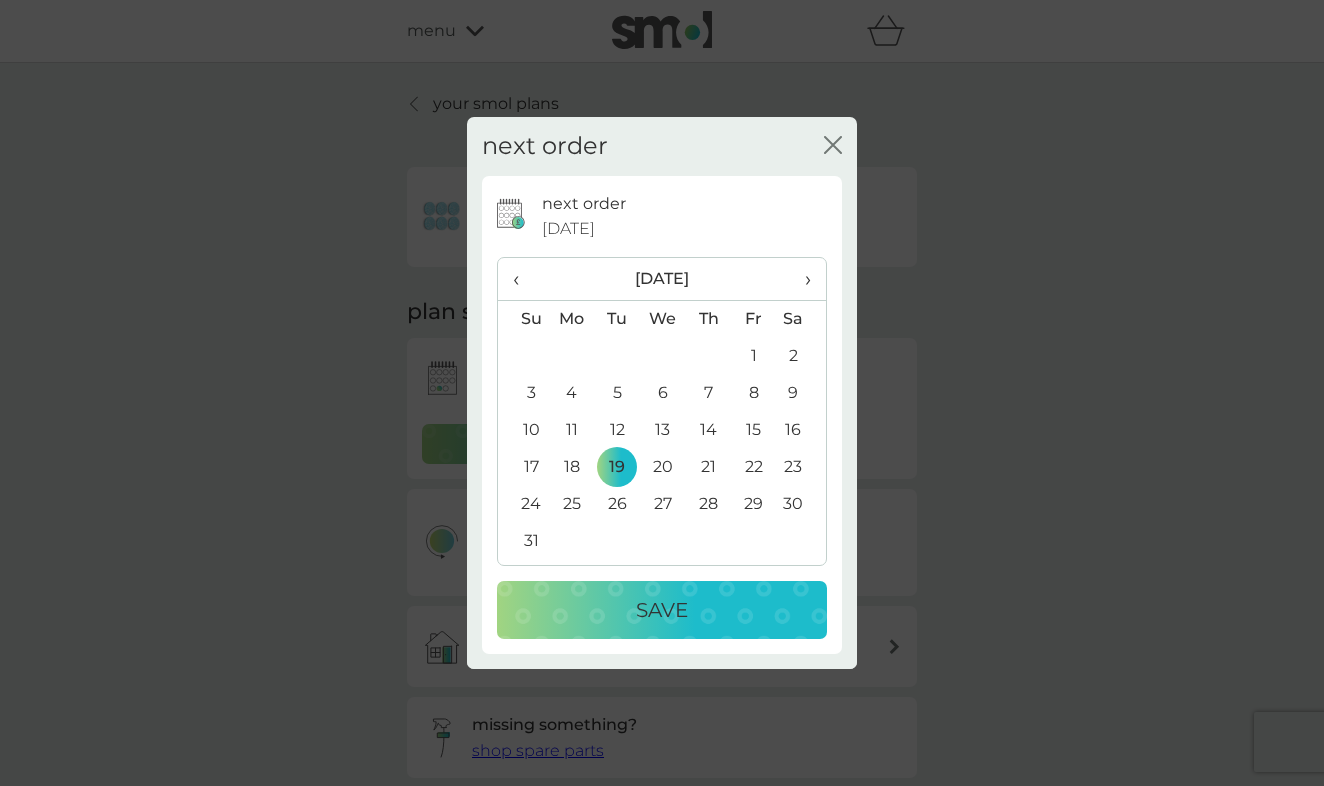 click on "Save" at bounding box center [662, 610] 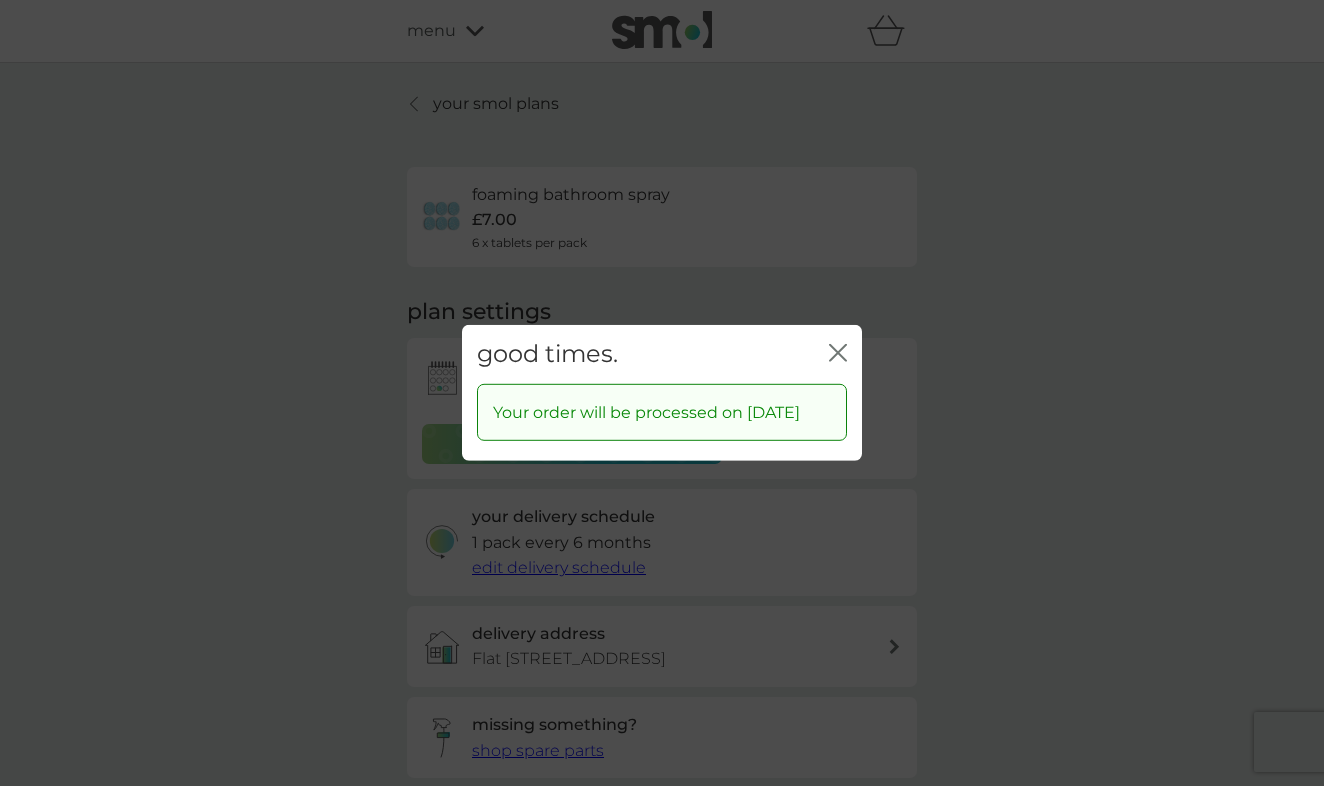 click on "close" 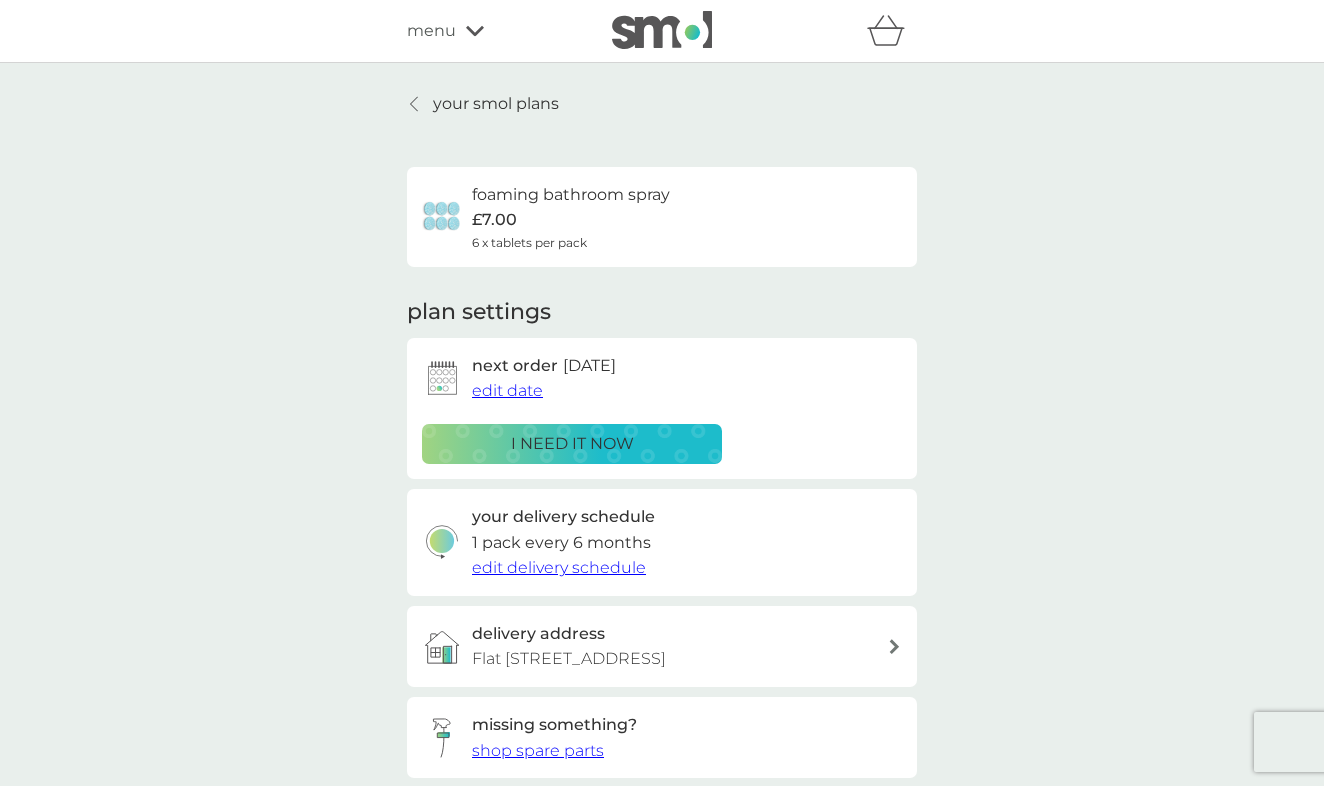 click on "your smol plans" at bounding box center [483, 104] 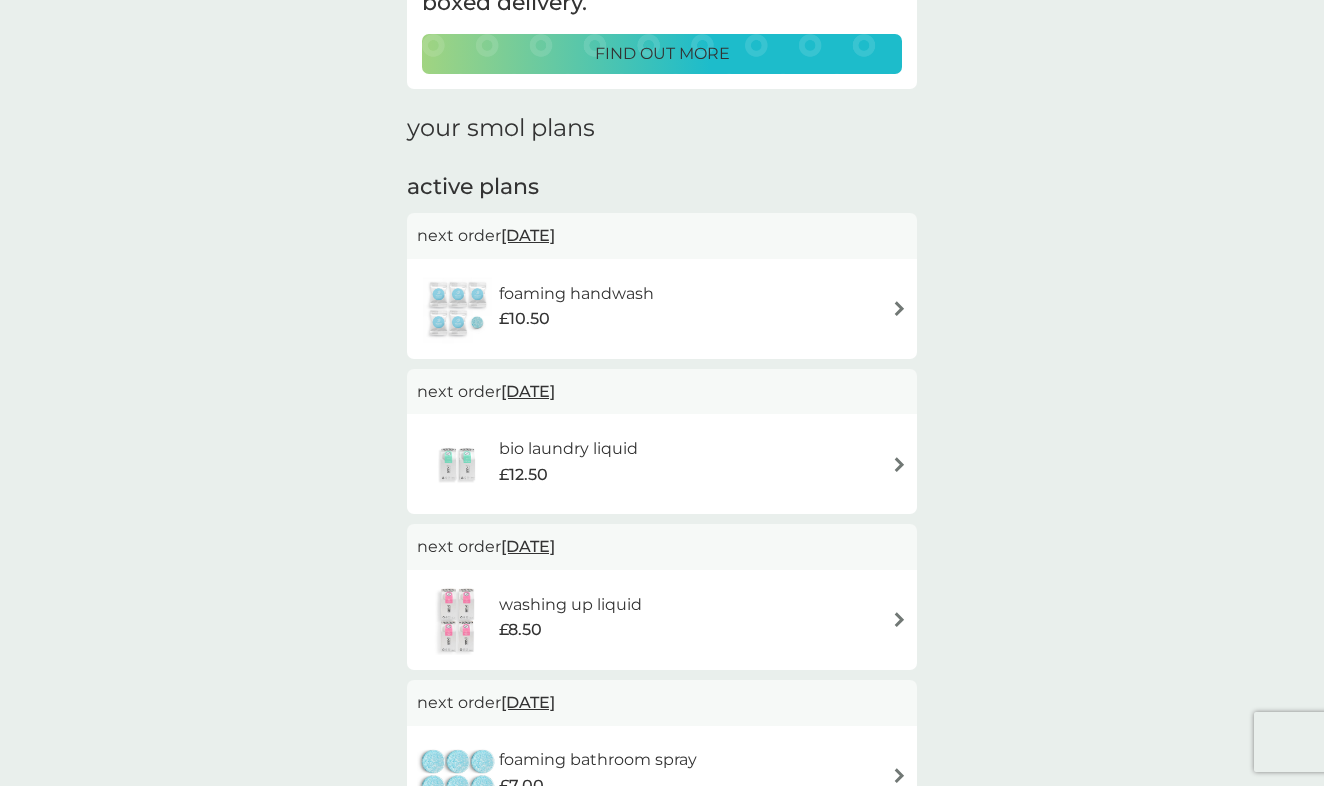scroll, scrollTop: 221, scrollLeft: 0, axis: vertical 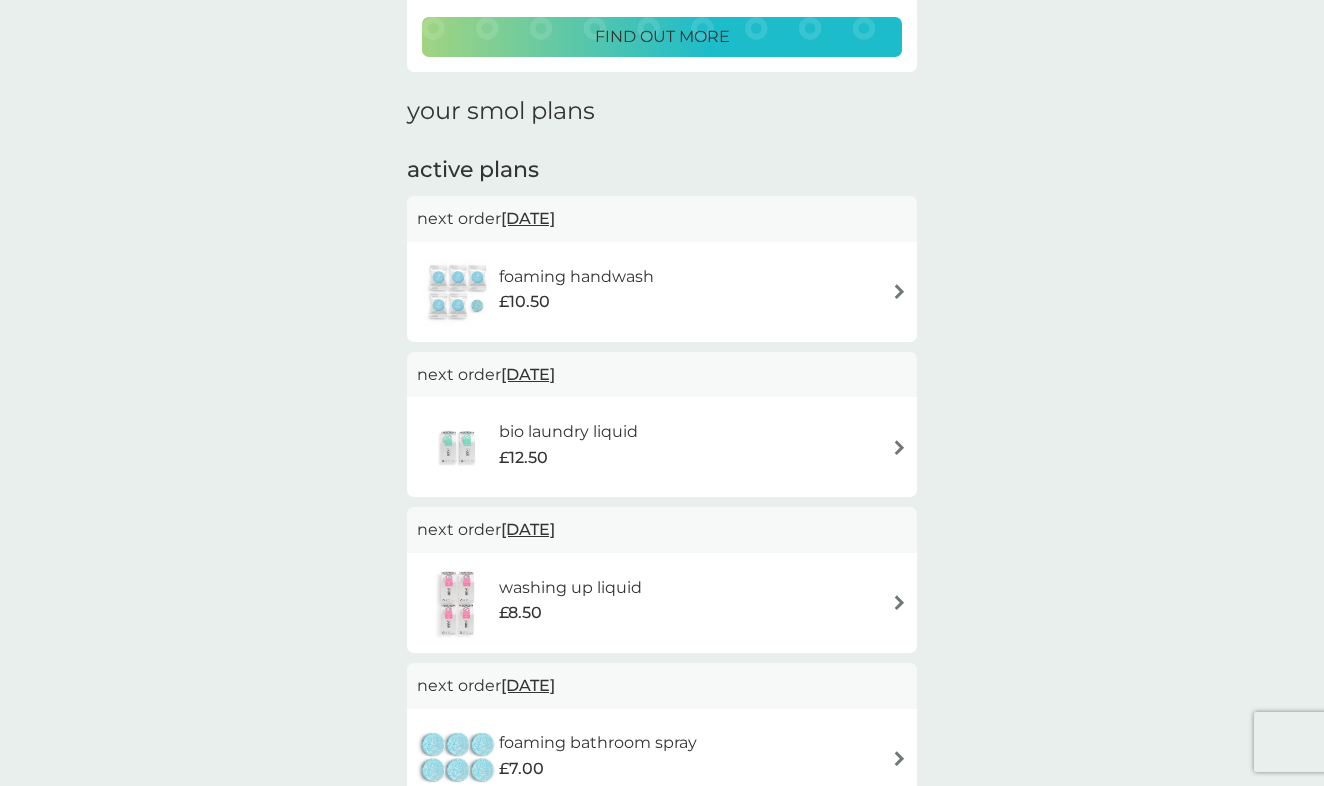 click at bounding box center [899, 291] 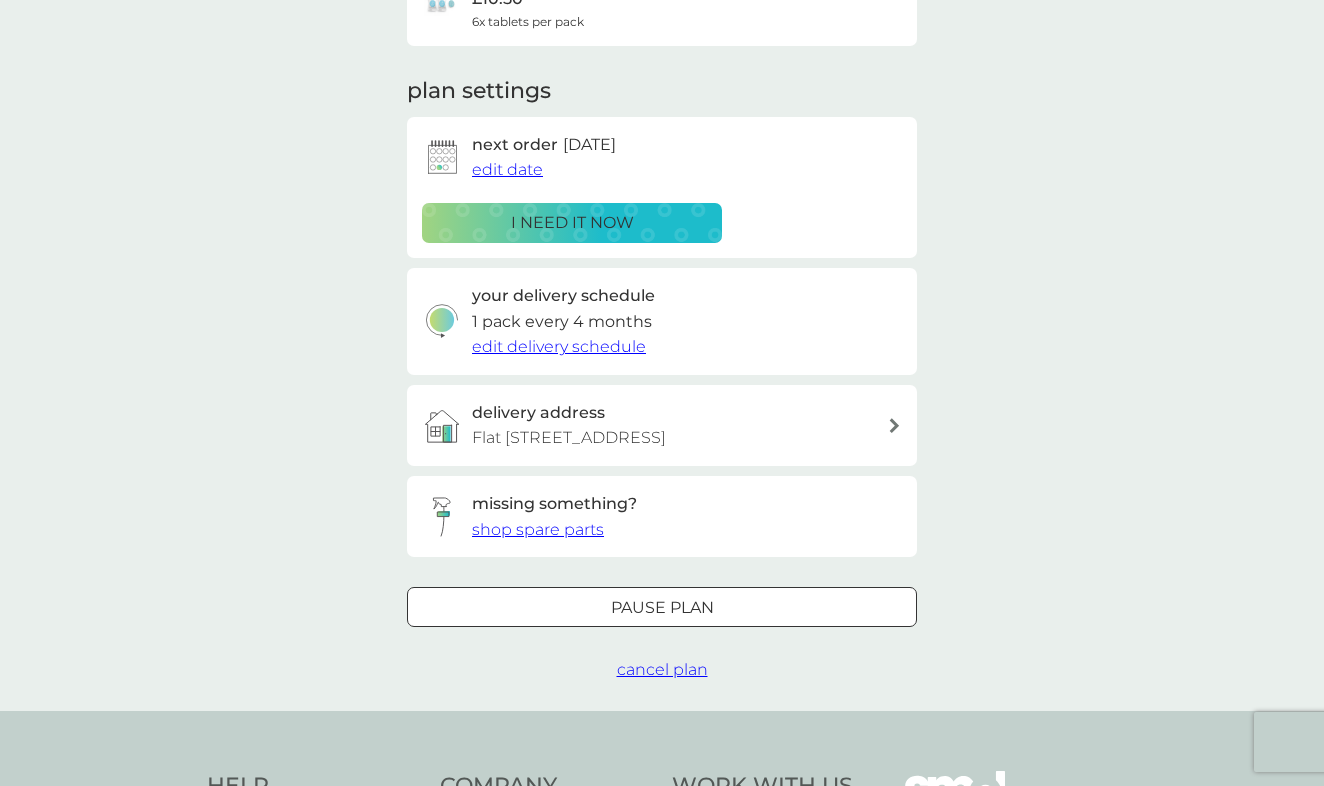 scroll, scrollTop: 0, scrollLeft: 0, axis: both 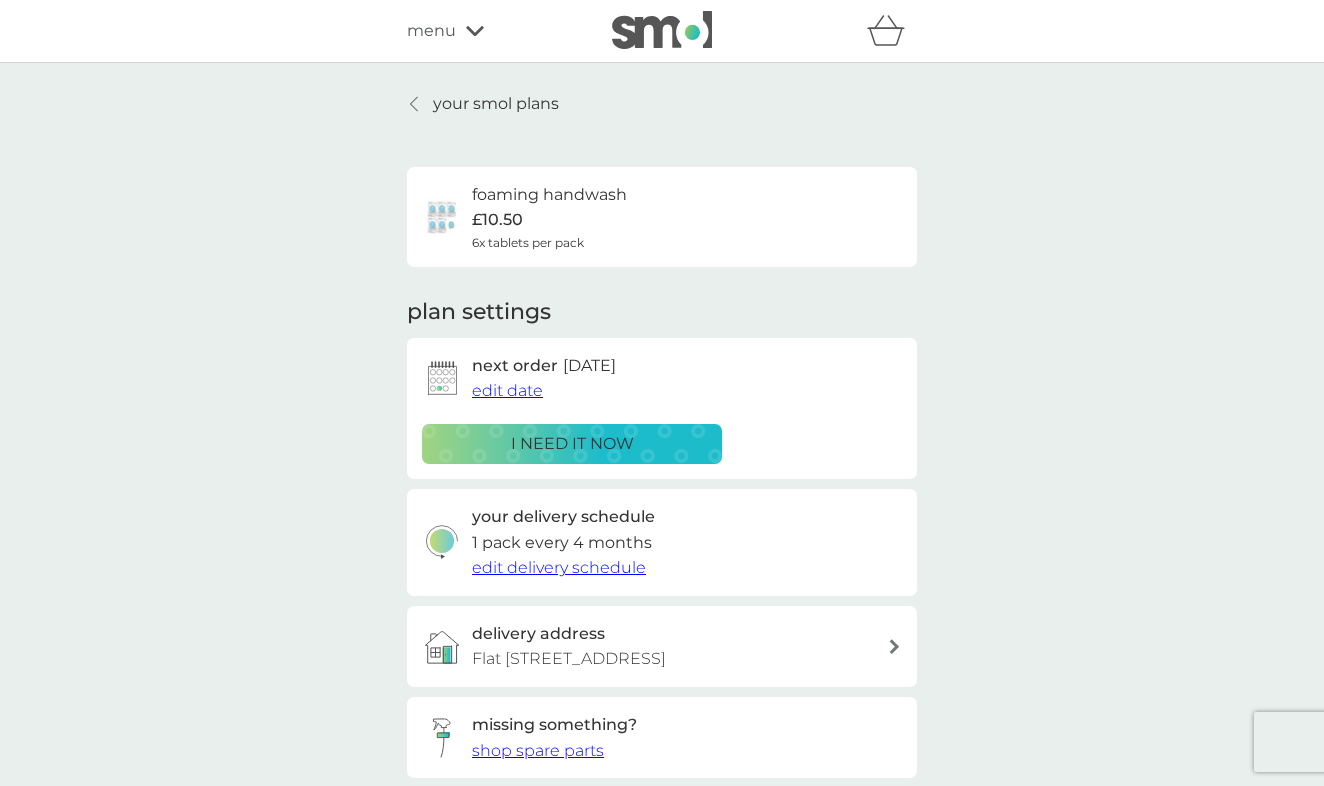 click on "edit date" at bounding box center (507, 390) 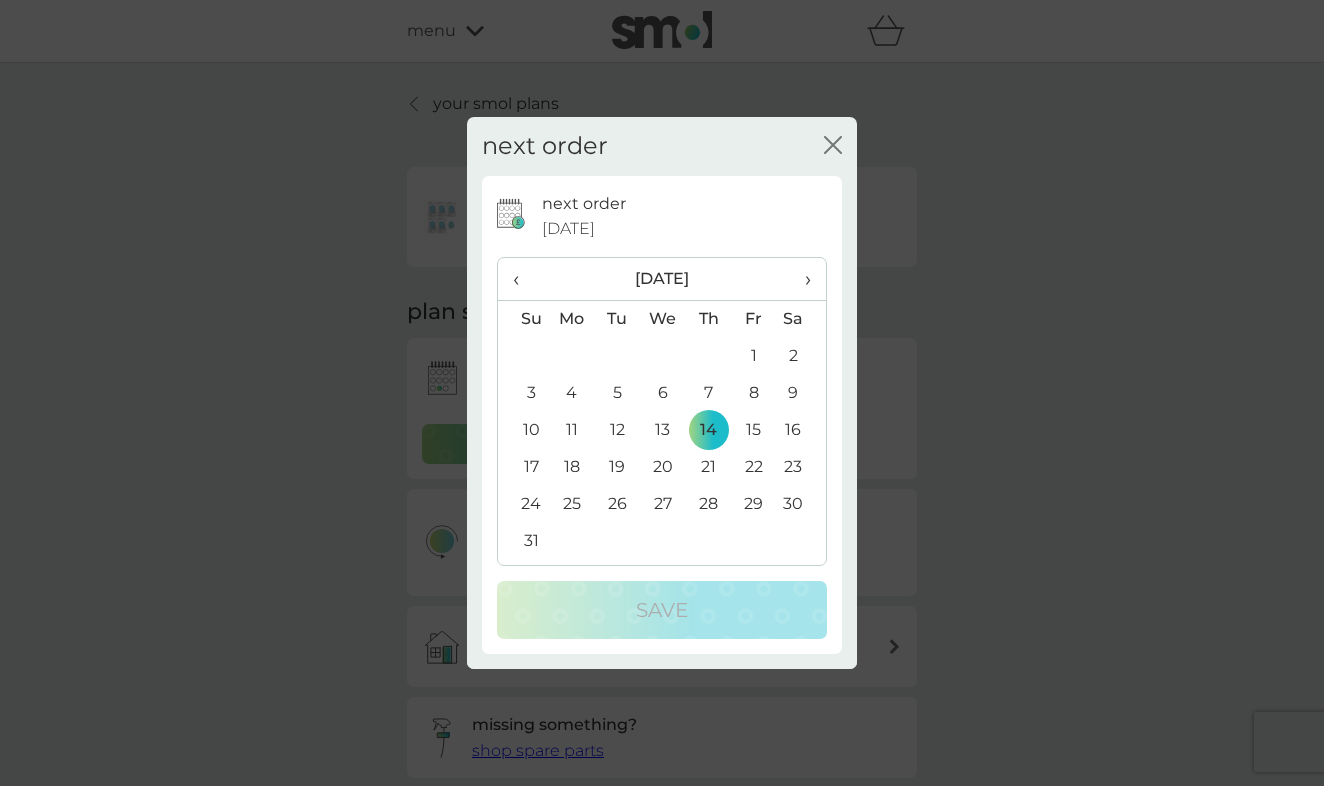 click on "19" at bounding box center [617, 467] 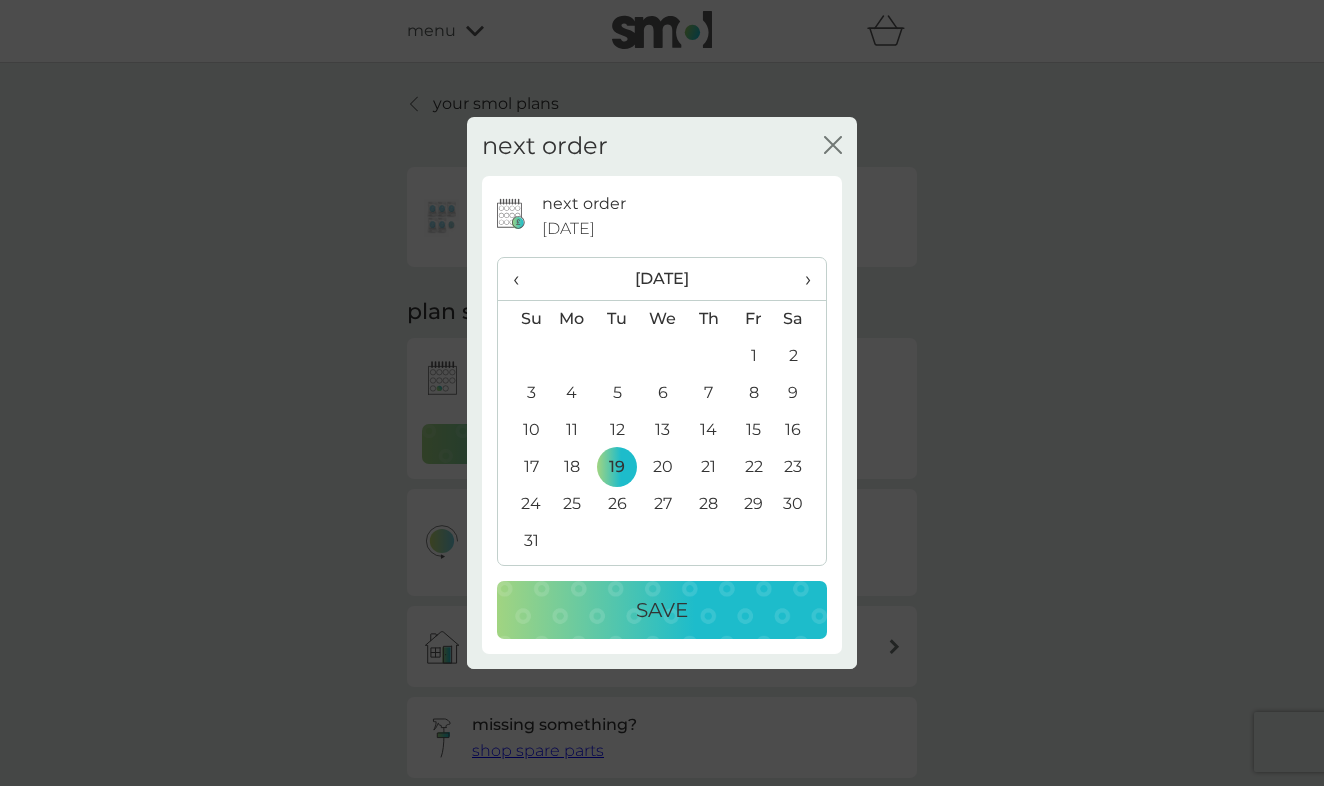 click on "Save" at bounding box center [662, 610] 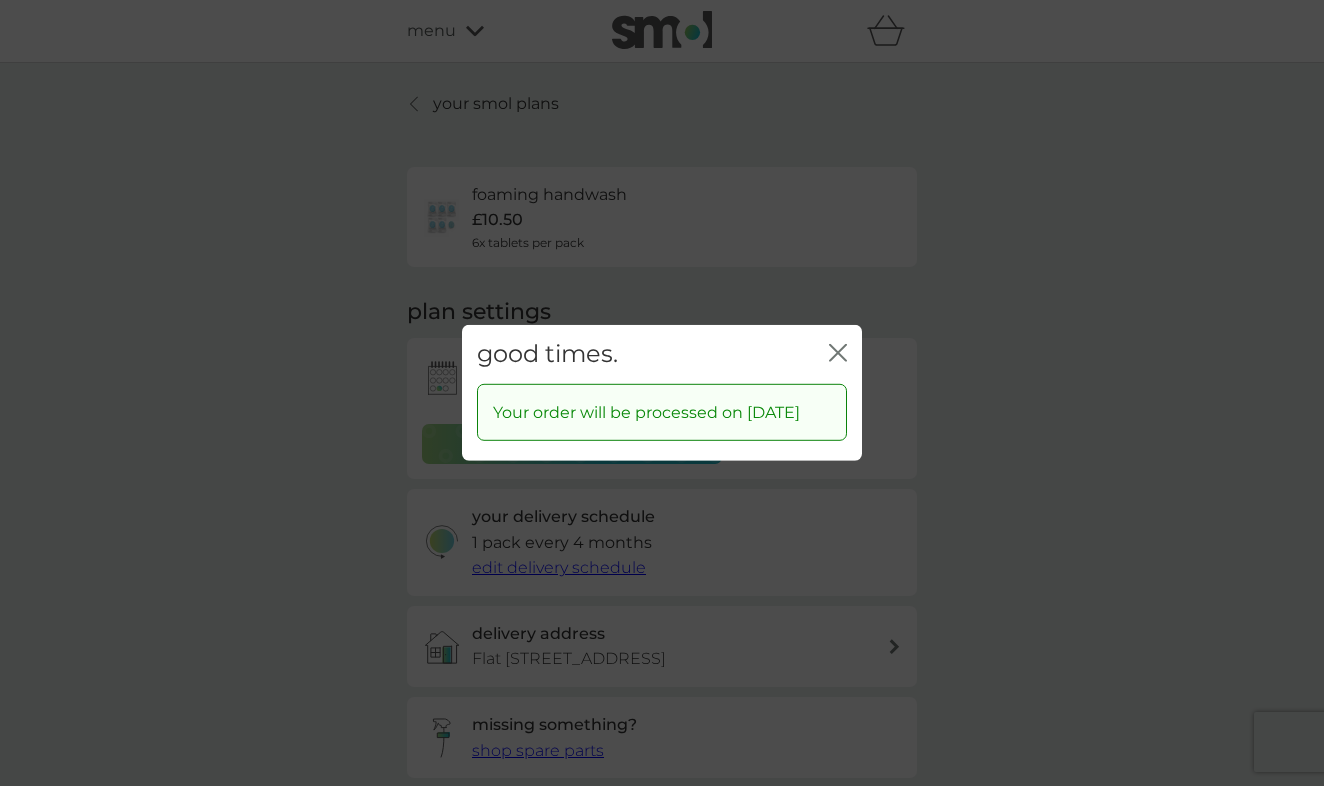 click on "close" 